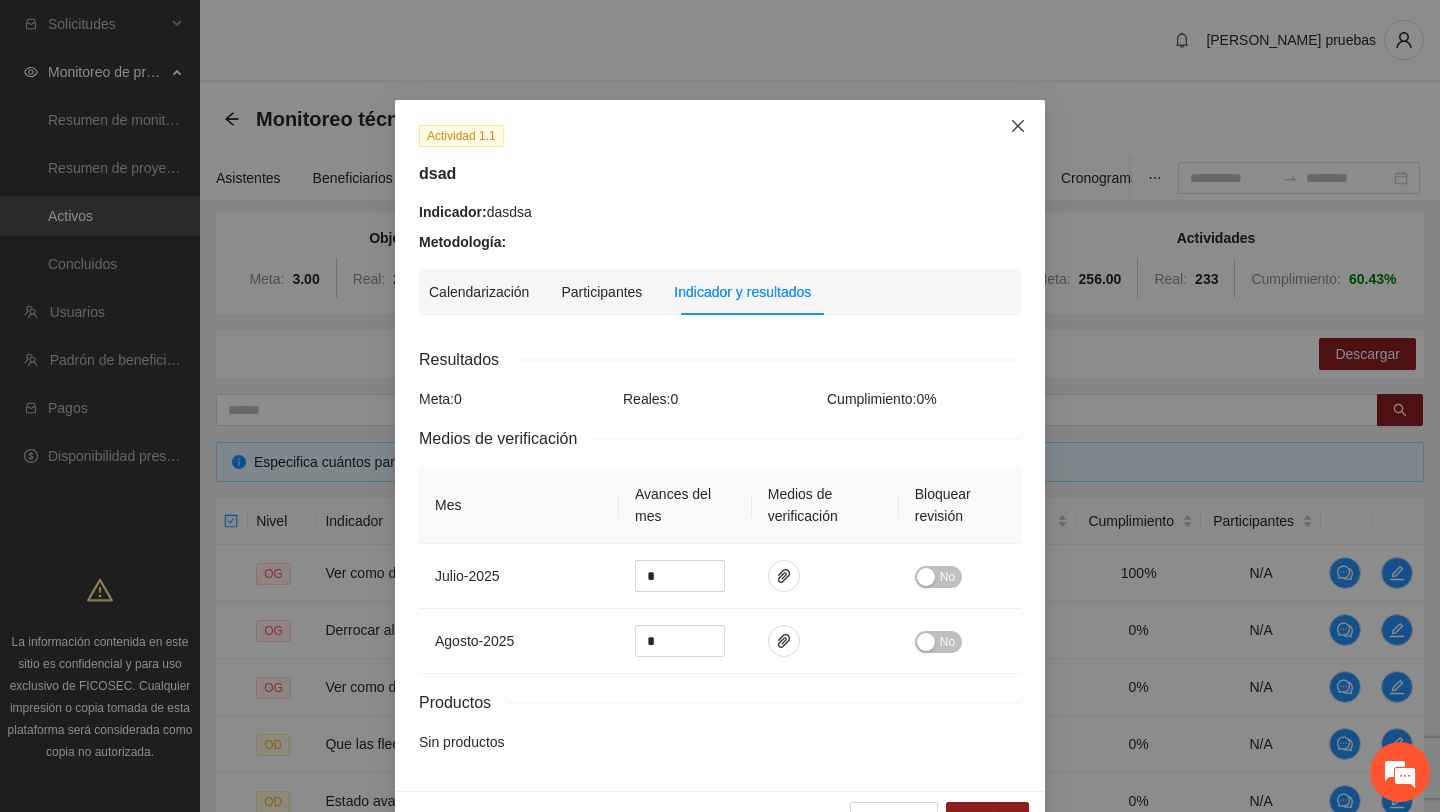 scroll, scrollTop: 495, scrollLeft: 0, axis: vertical 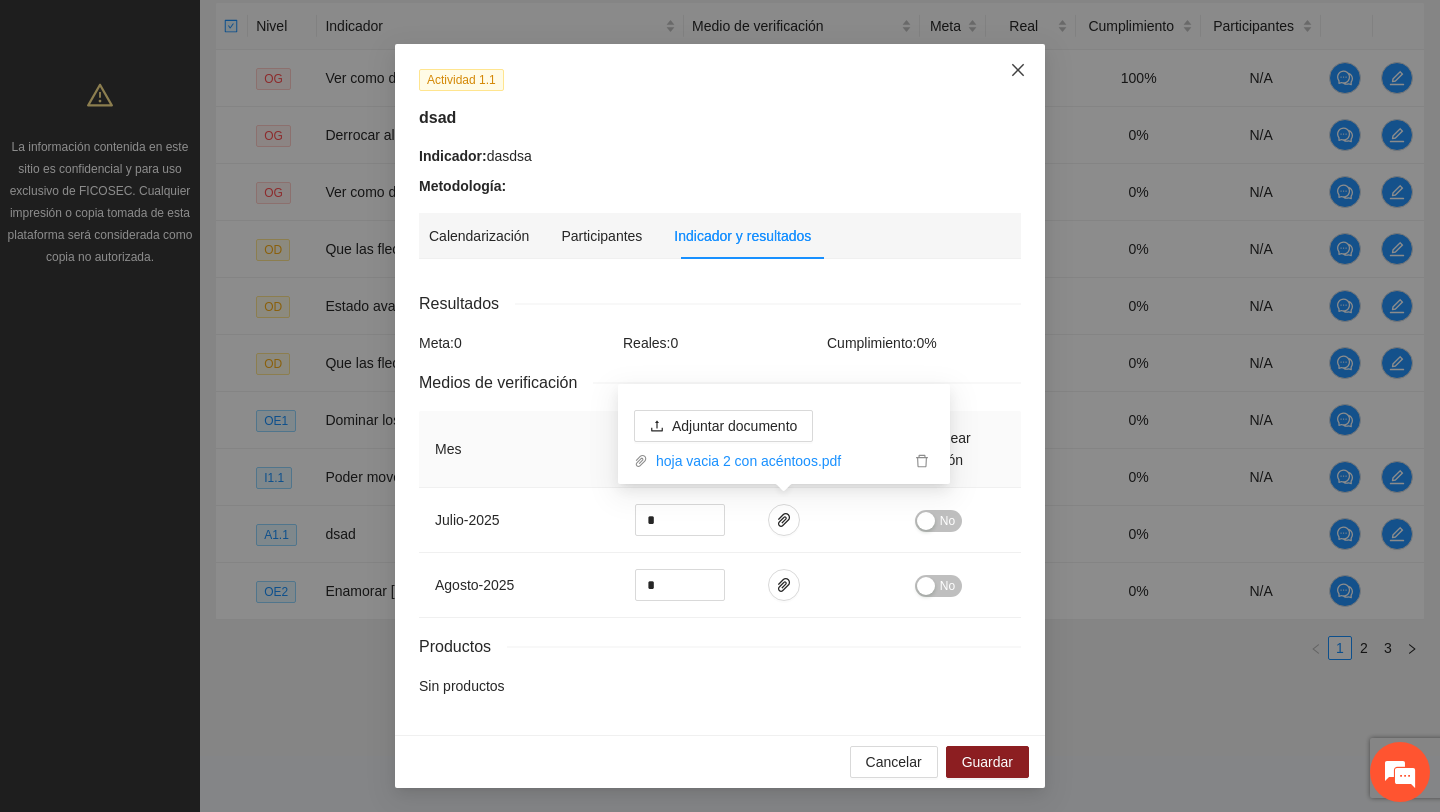 click 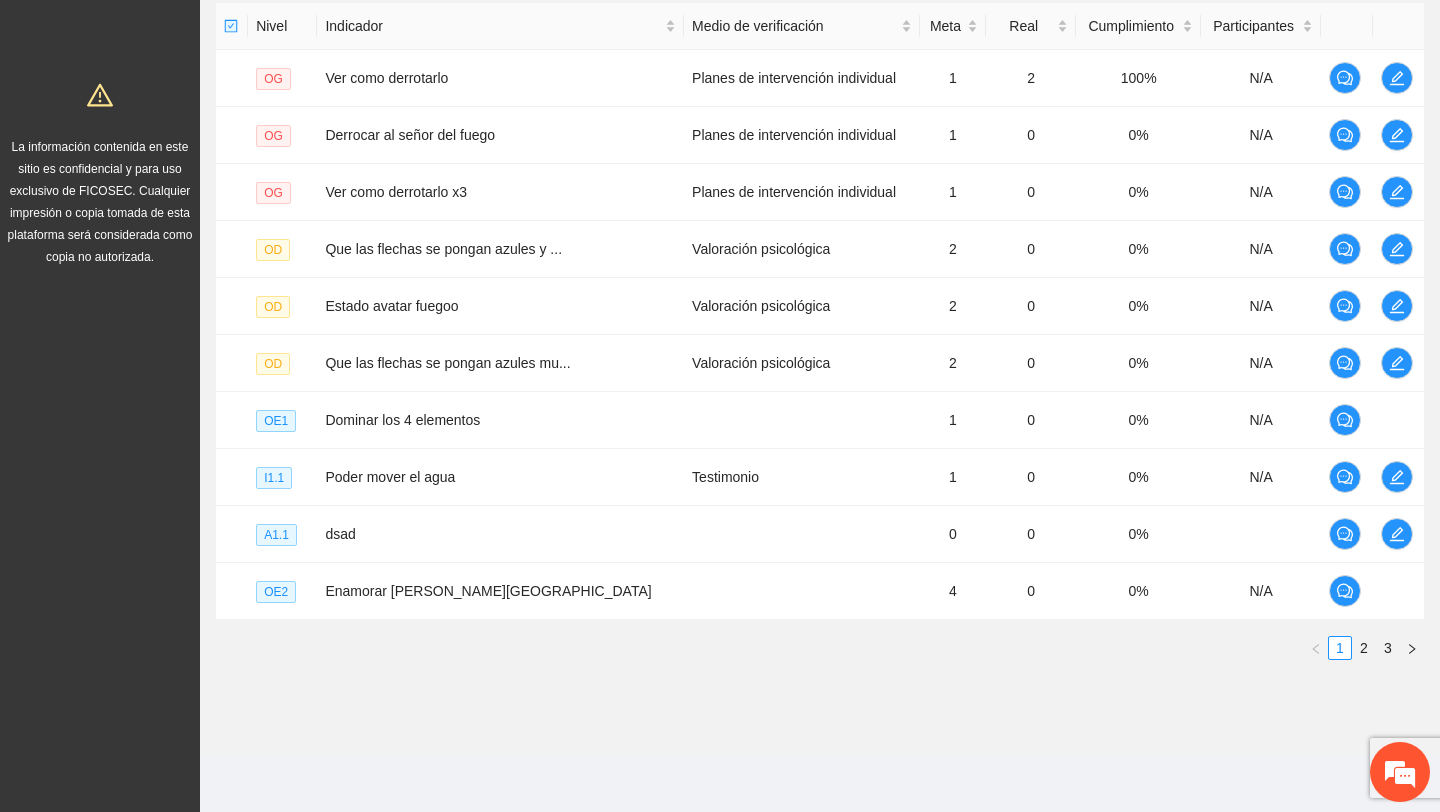 scroll, scrollTop: 0, scrollLeft: 0, axis: both 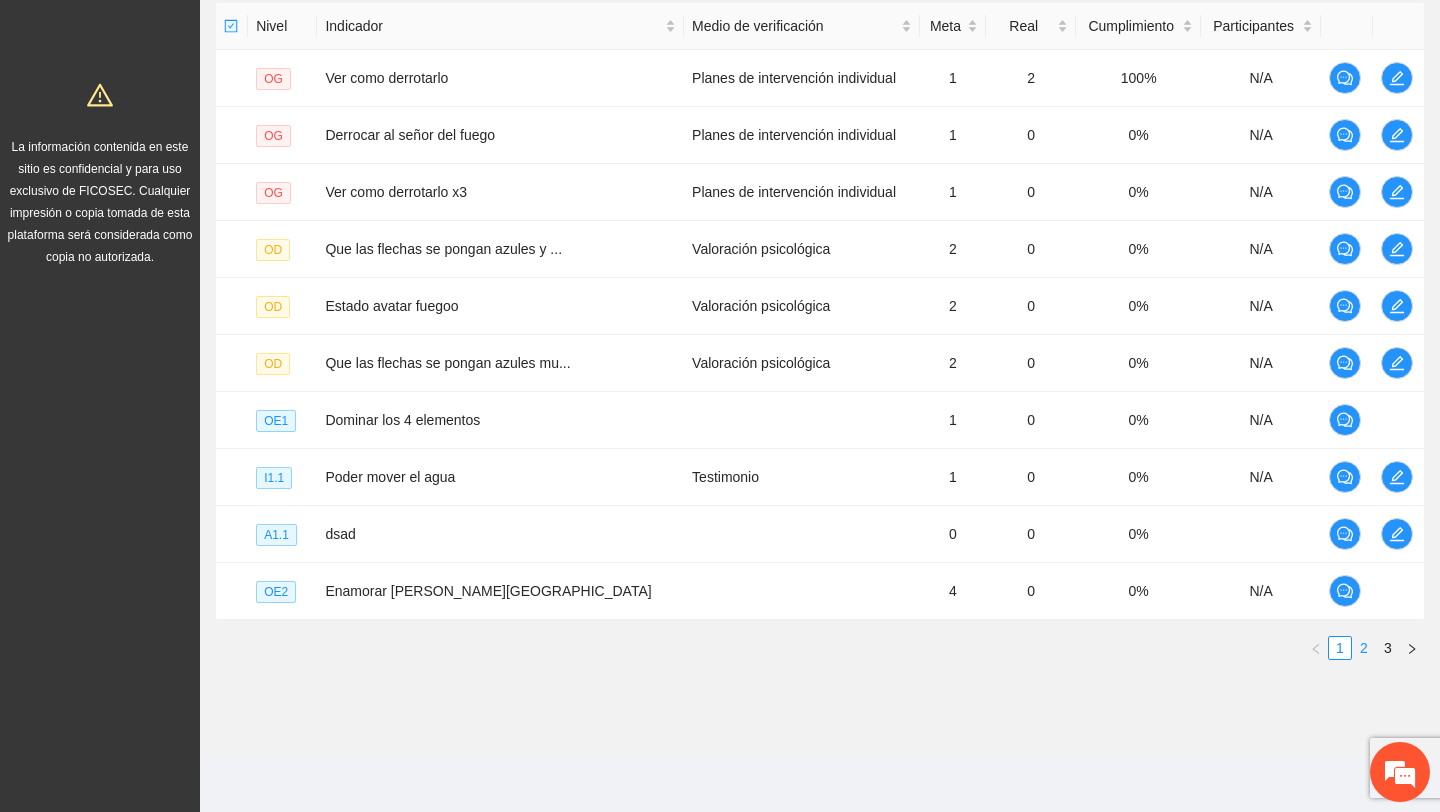 click on "2" at bounding box center (1364, 648) 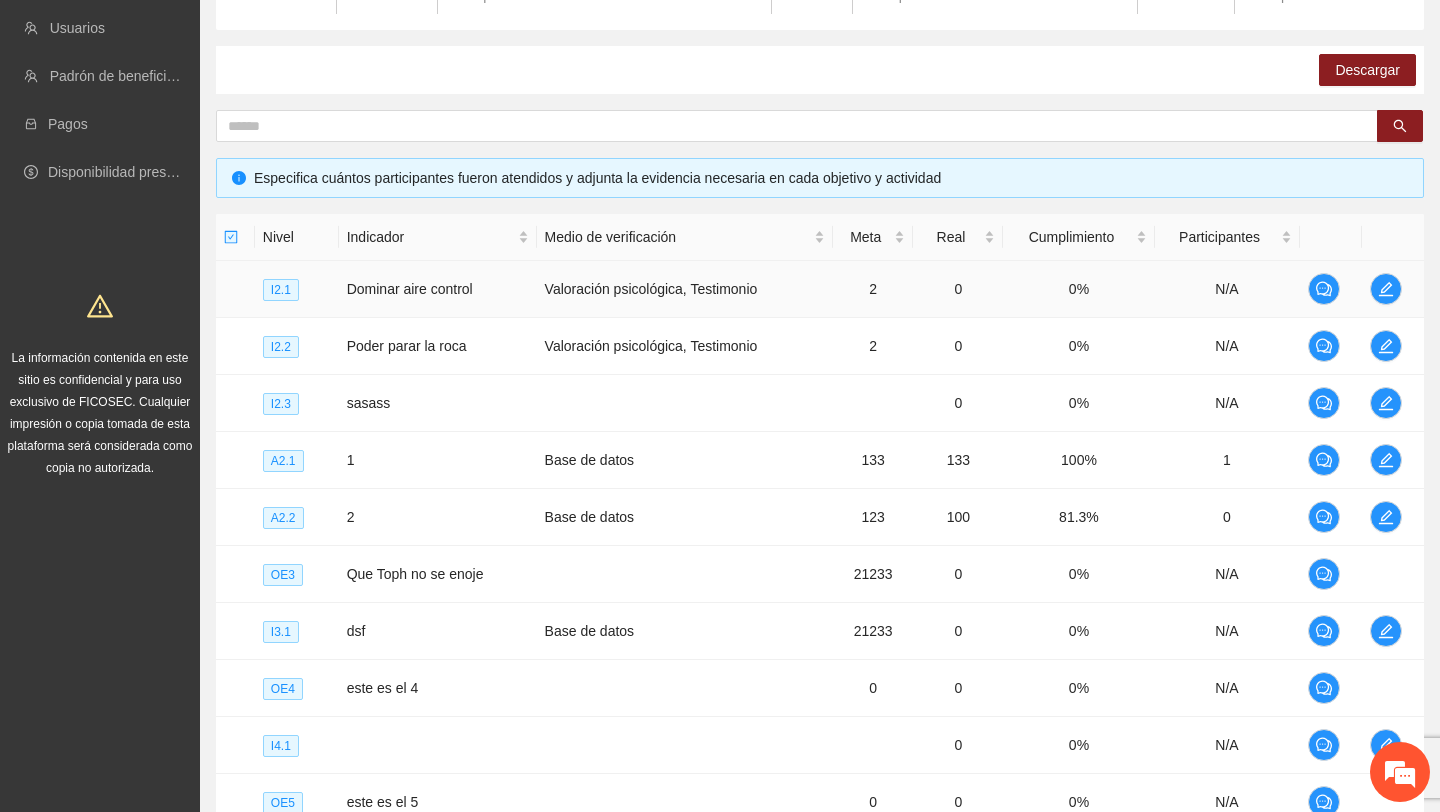 scroll, scrollTop: 268, scrollLeft: 0, axis: vertical 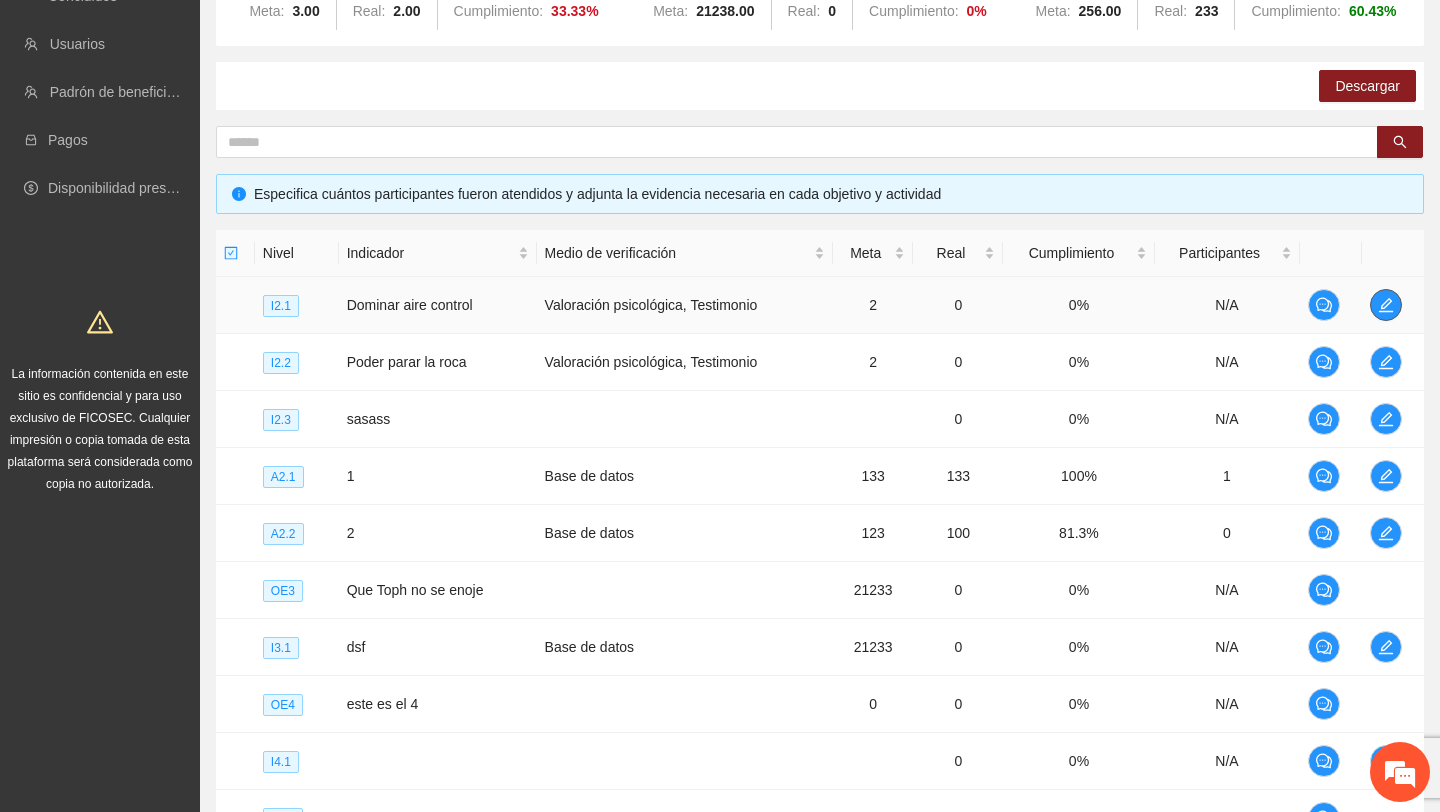 click at bounding box center (1386, 305) 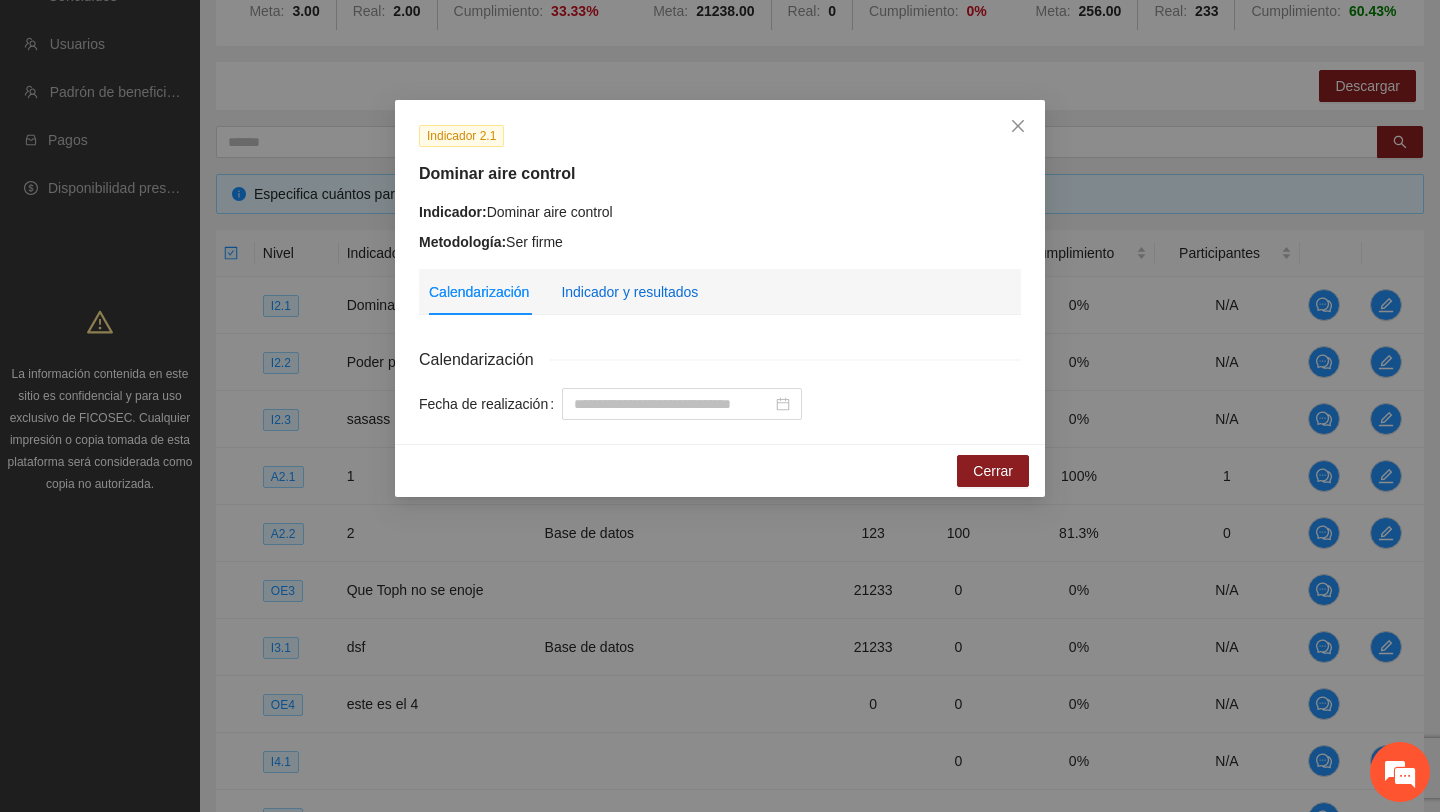 click on "Indicador y resultados" at bounding box center [629, 292] 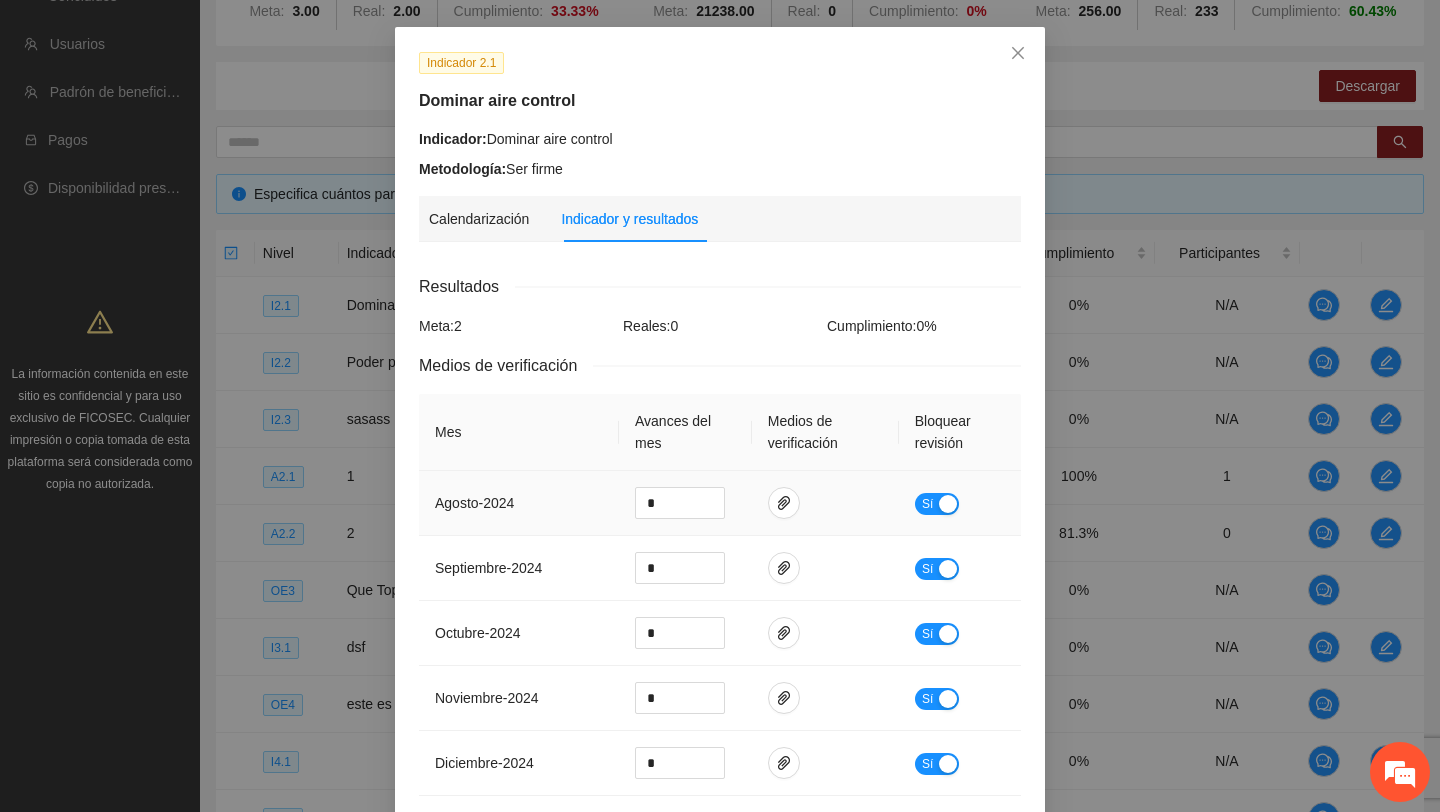 scroll, scrollTop: 75, scrollLeft: 0, axis: vertical 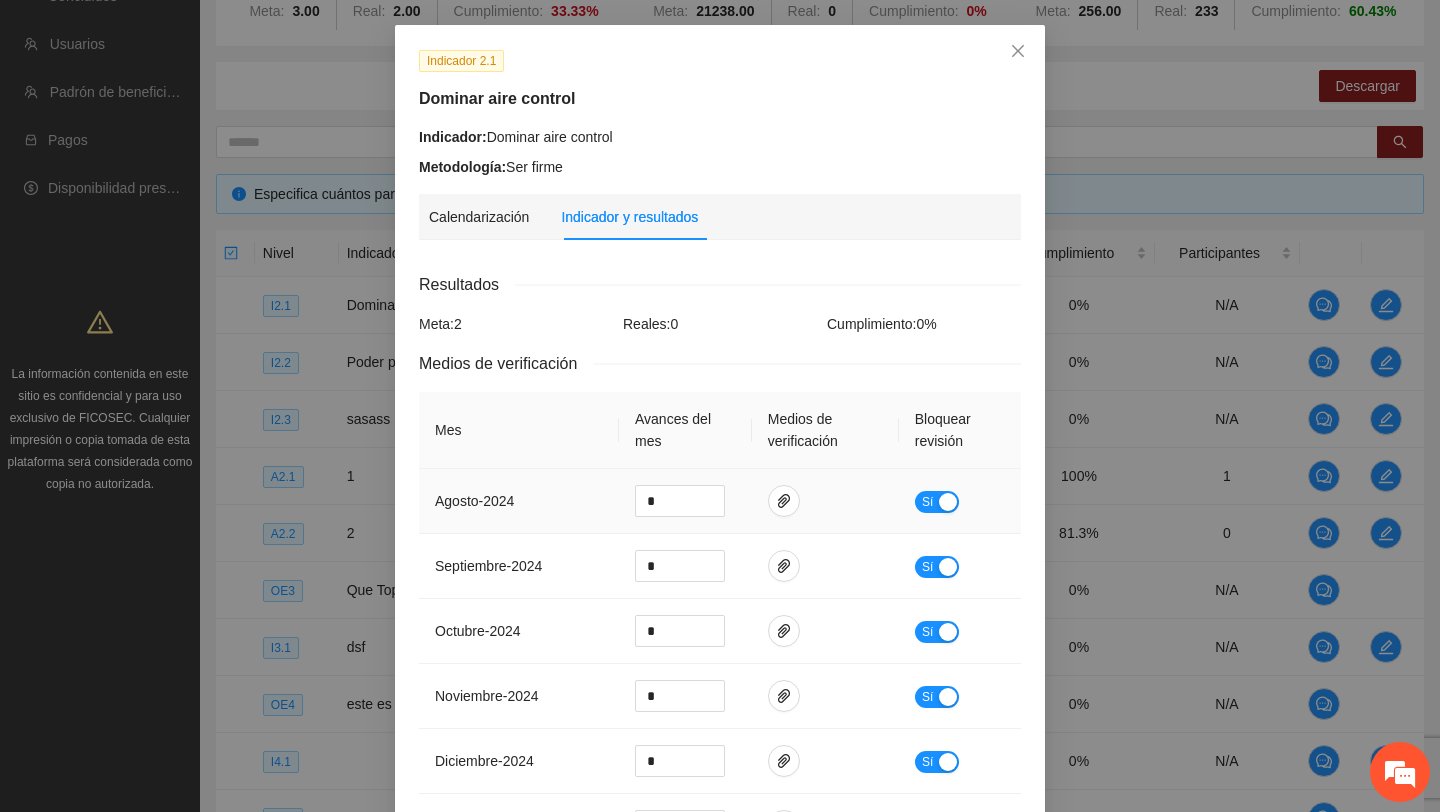click at bounding box center (825, 501) 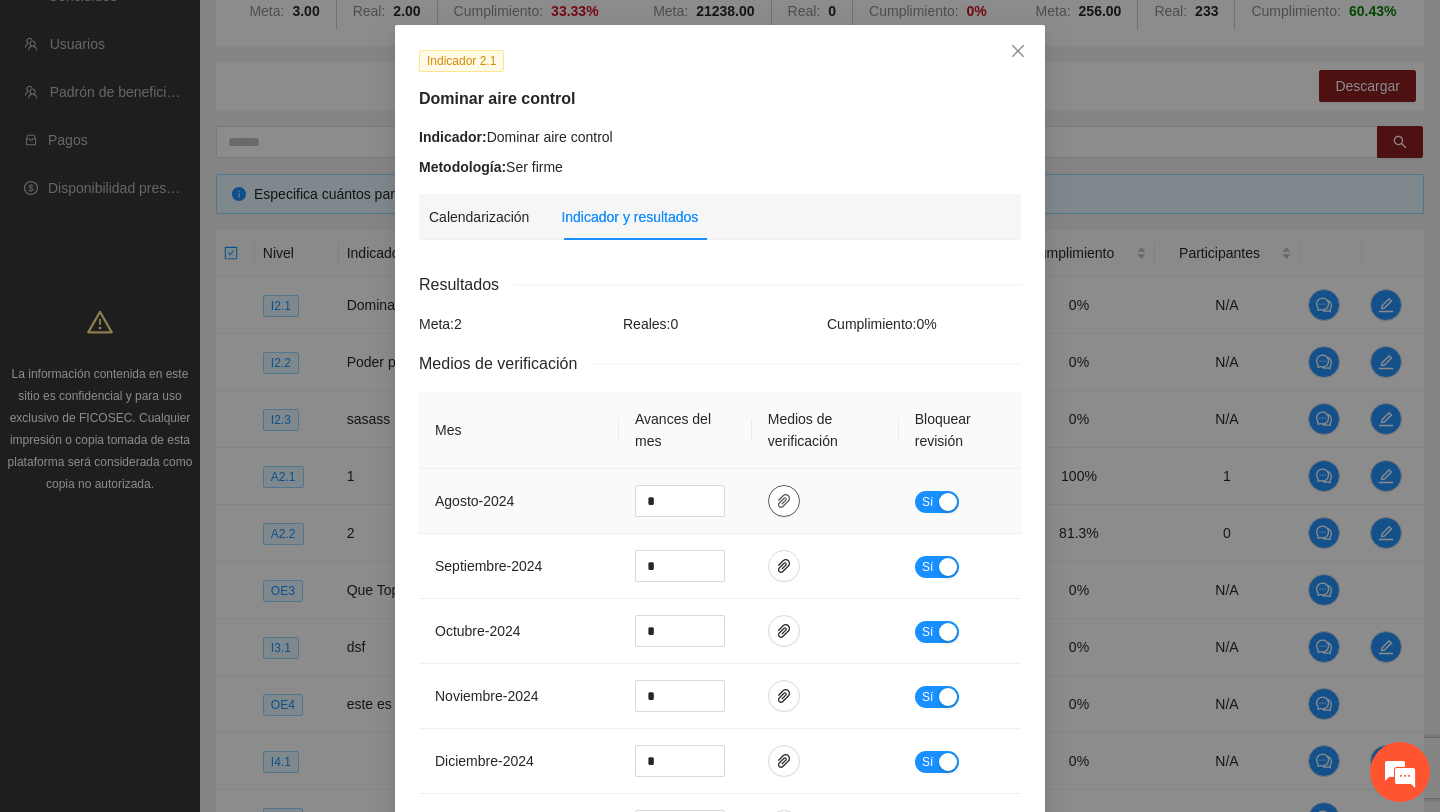 click 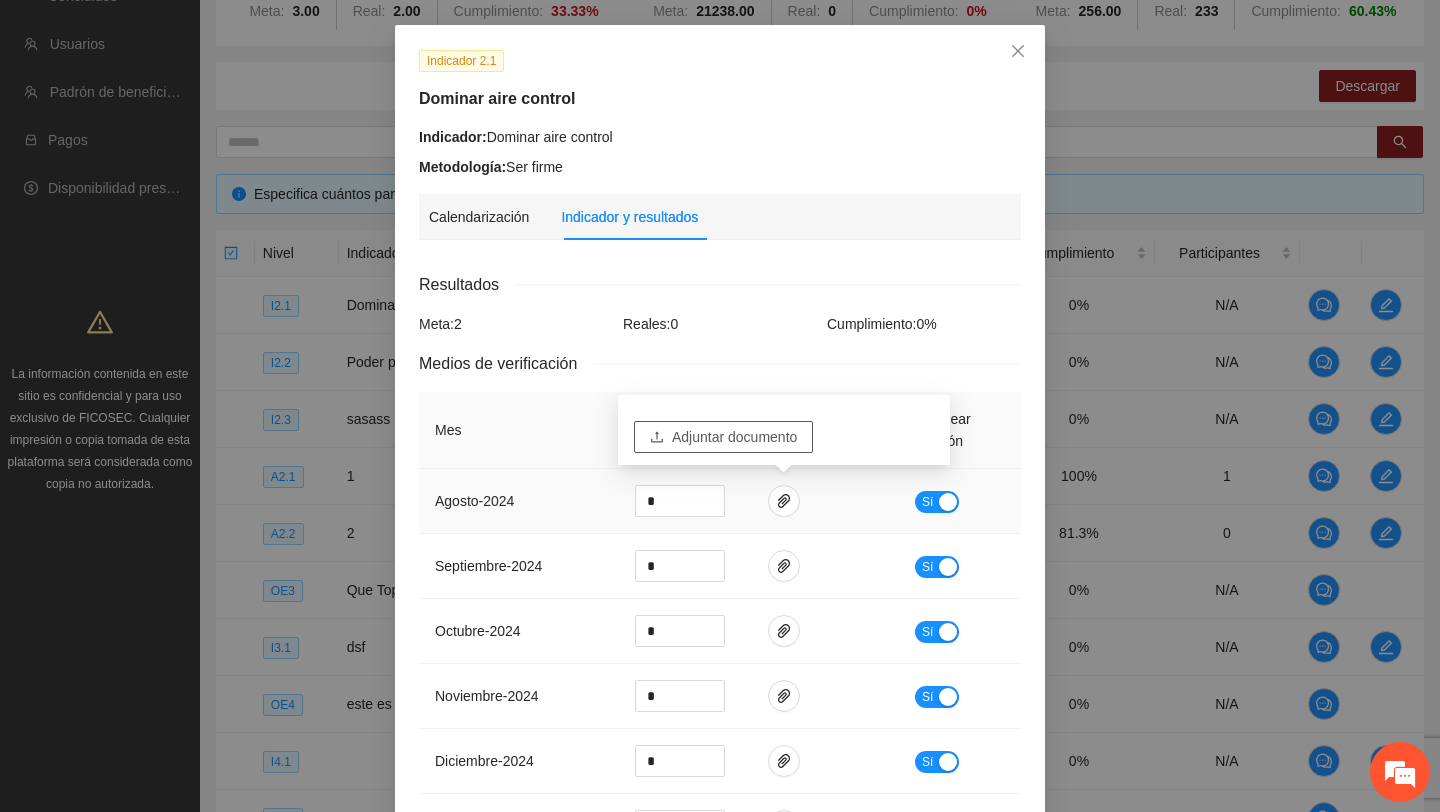 click on "Adjuntar documento" at bounding box center (734, 437) 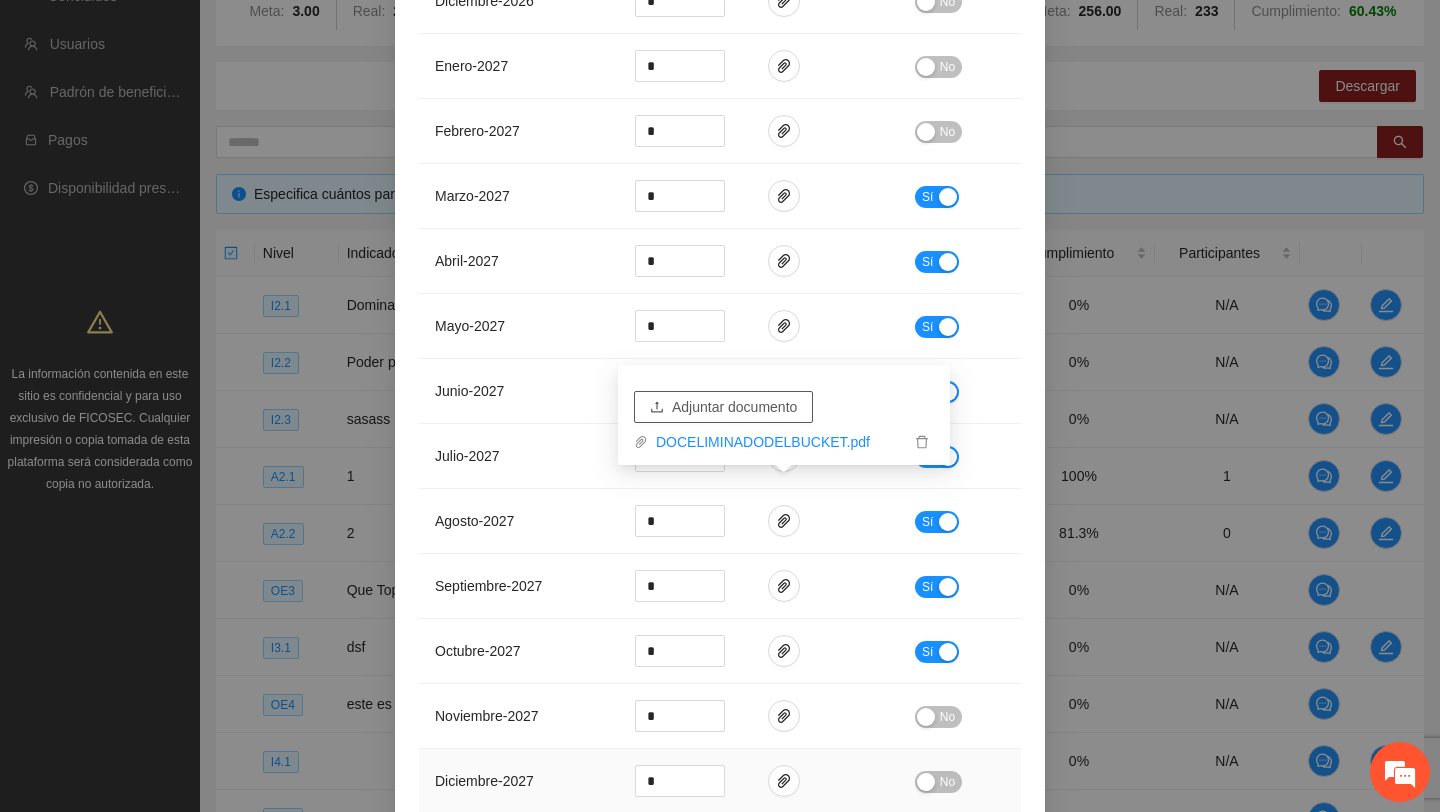 scroll, scrollTop: 2591, scrollLeft: 0, axis: vertical 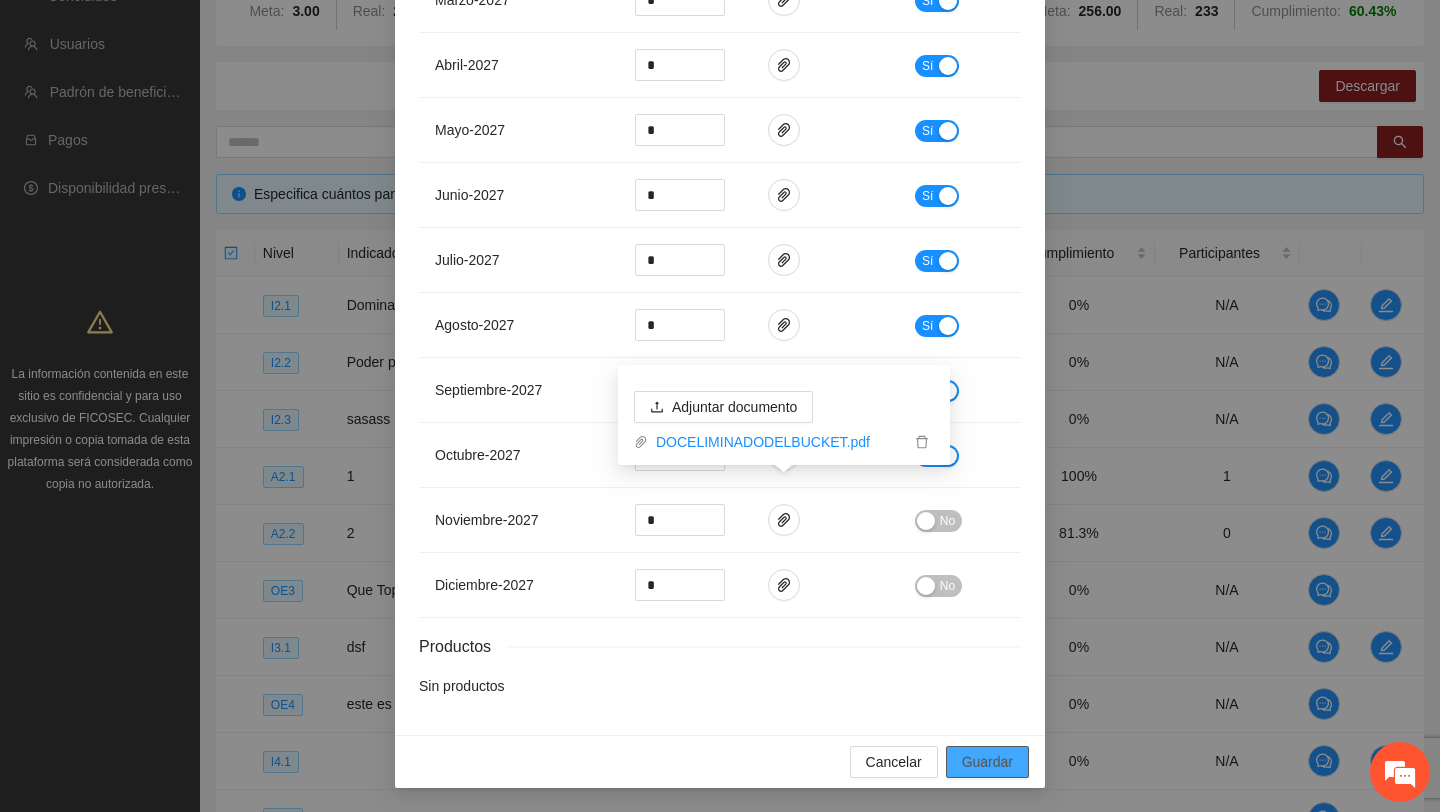 click on "Guardar" at bounding box center [987, 762] 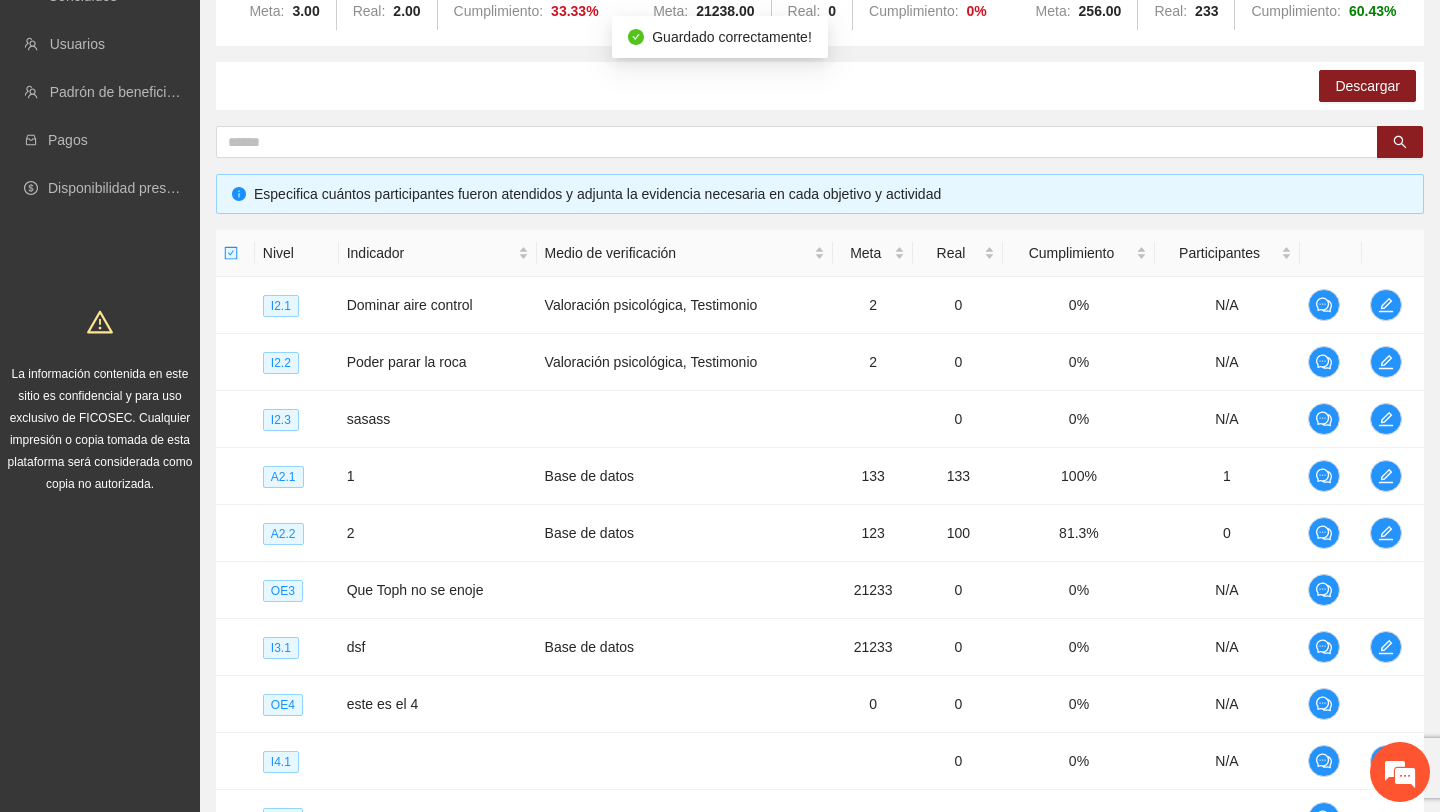 scroll, scrollTop: 2491, scrollLeft: 0, axis: vertical 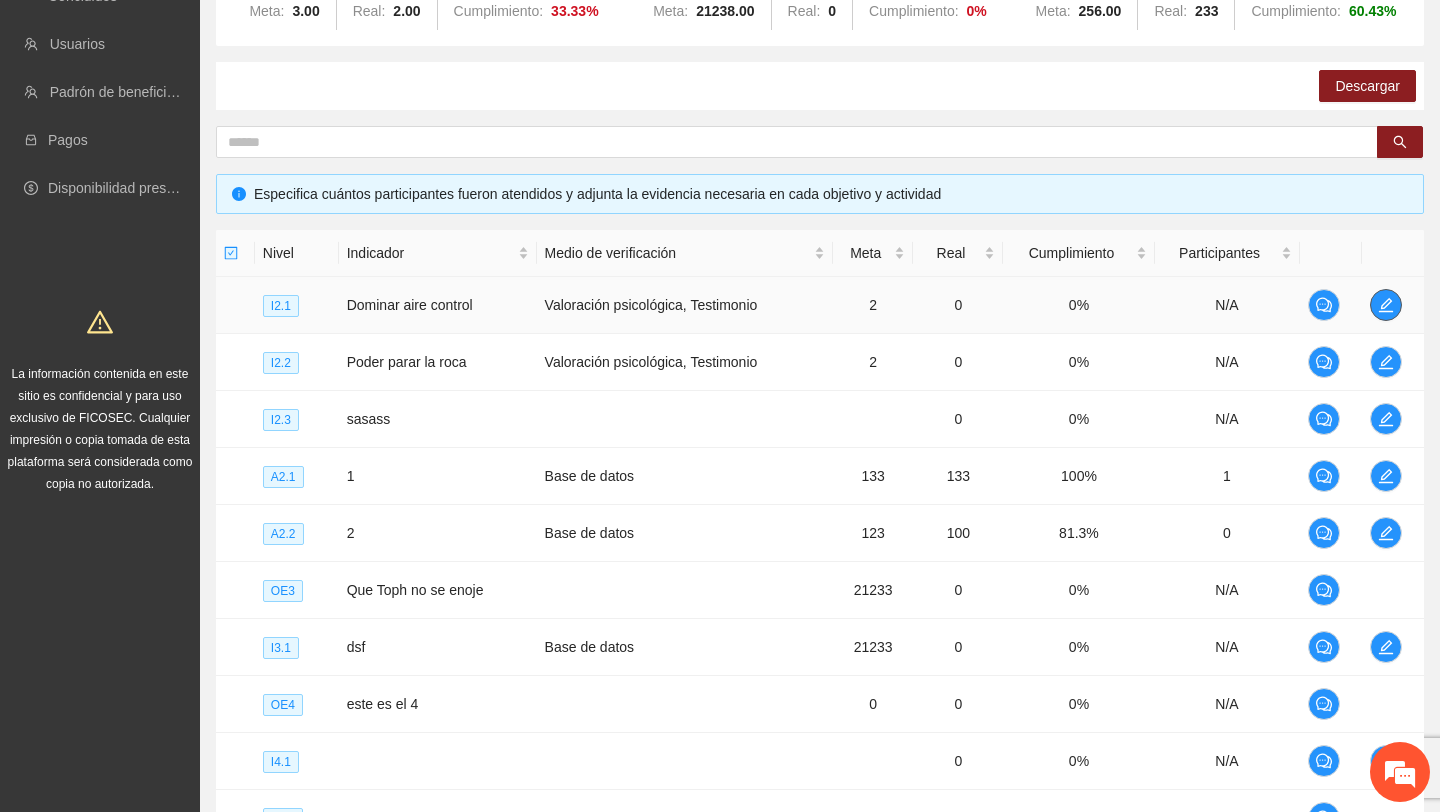 click 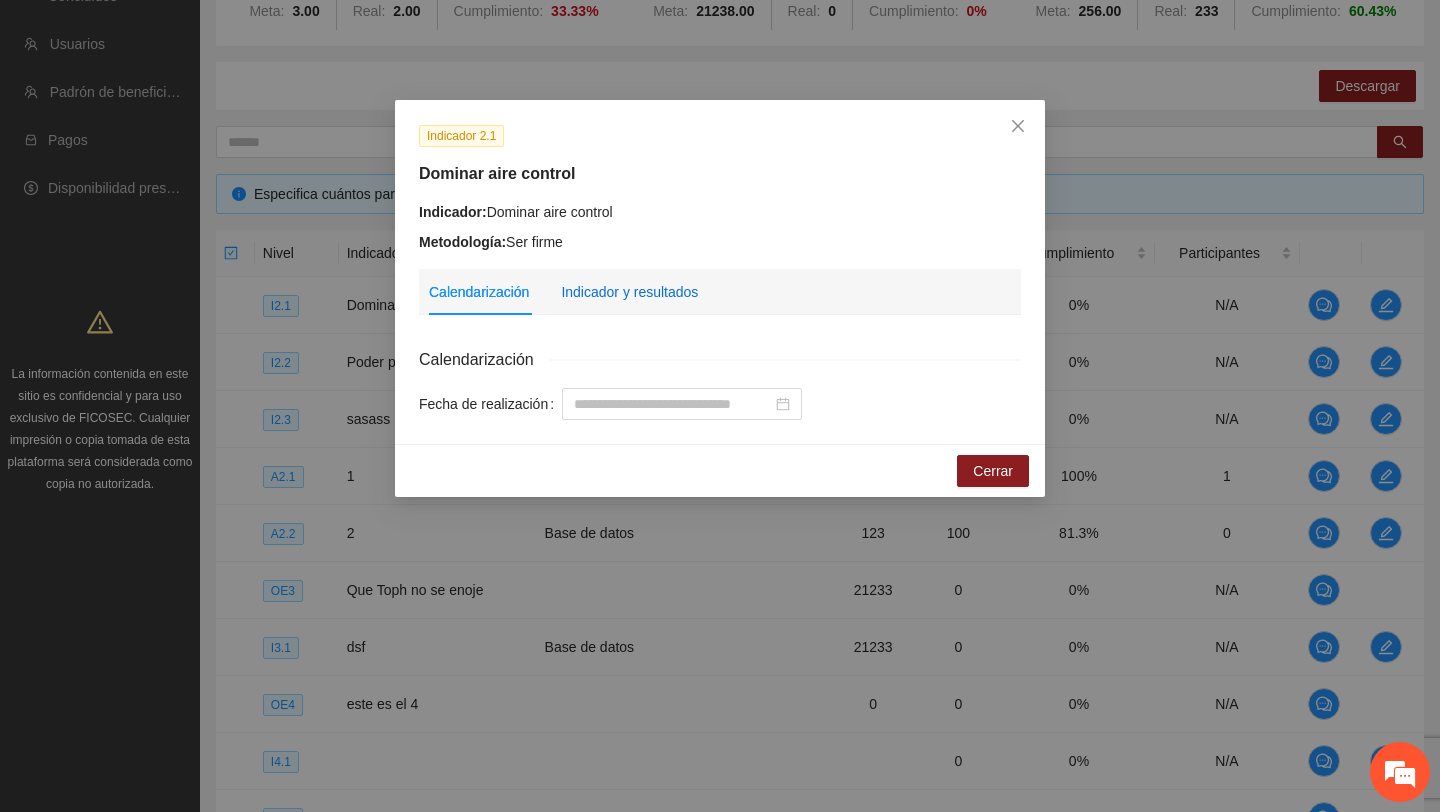 click on "Indicador y resultados" at bounding box center [629, 292] 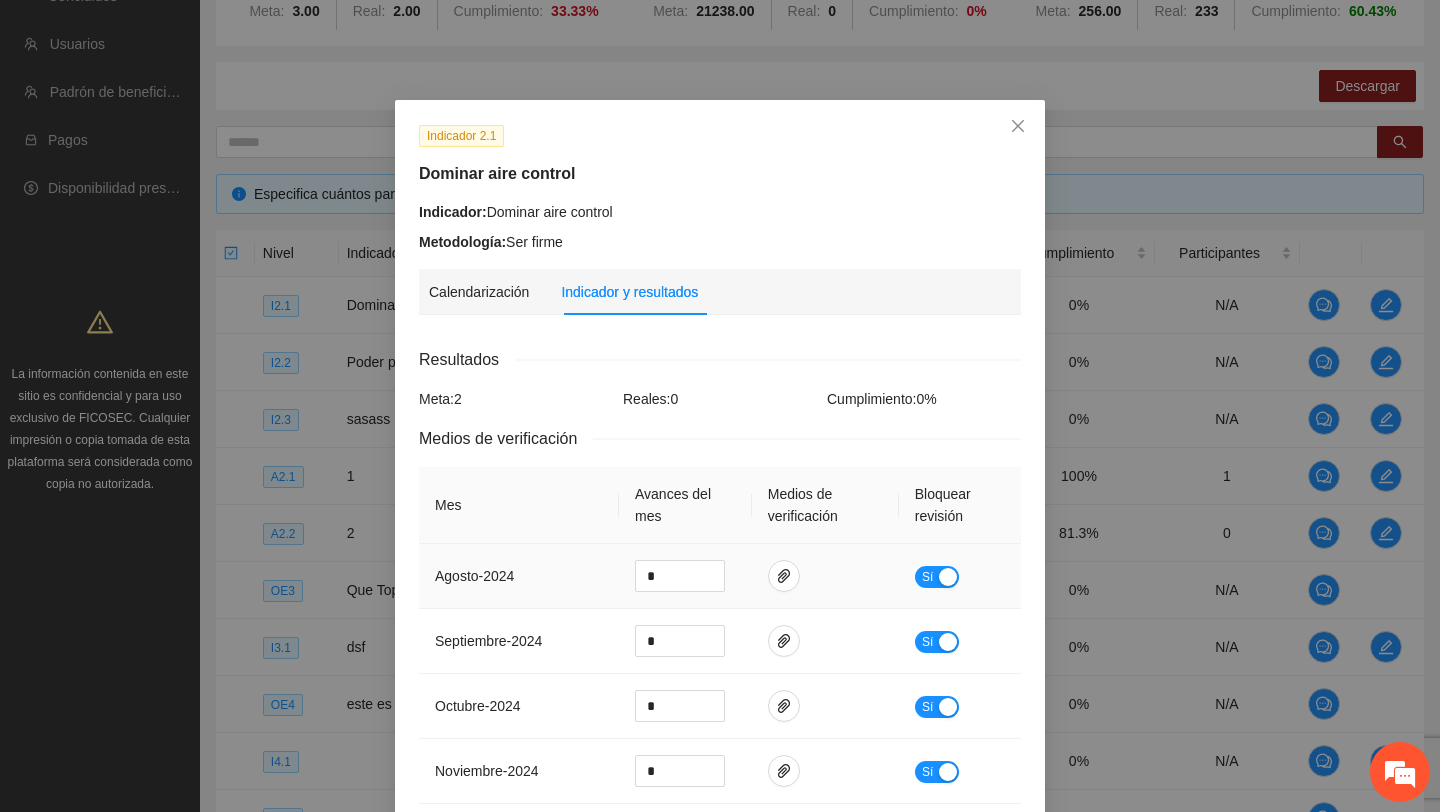 scroll, scrollTop: 181, scrollLeft: 0, axis: vertical 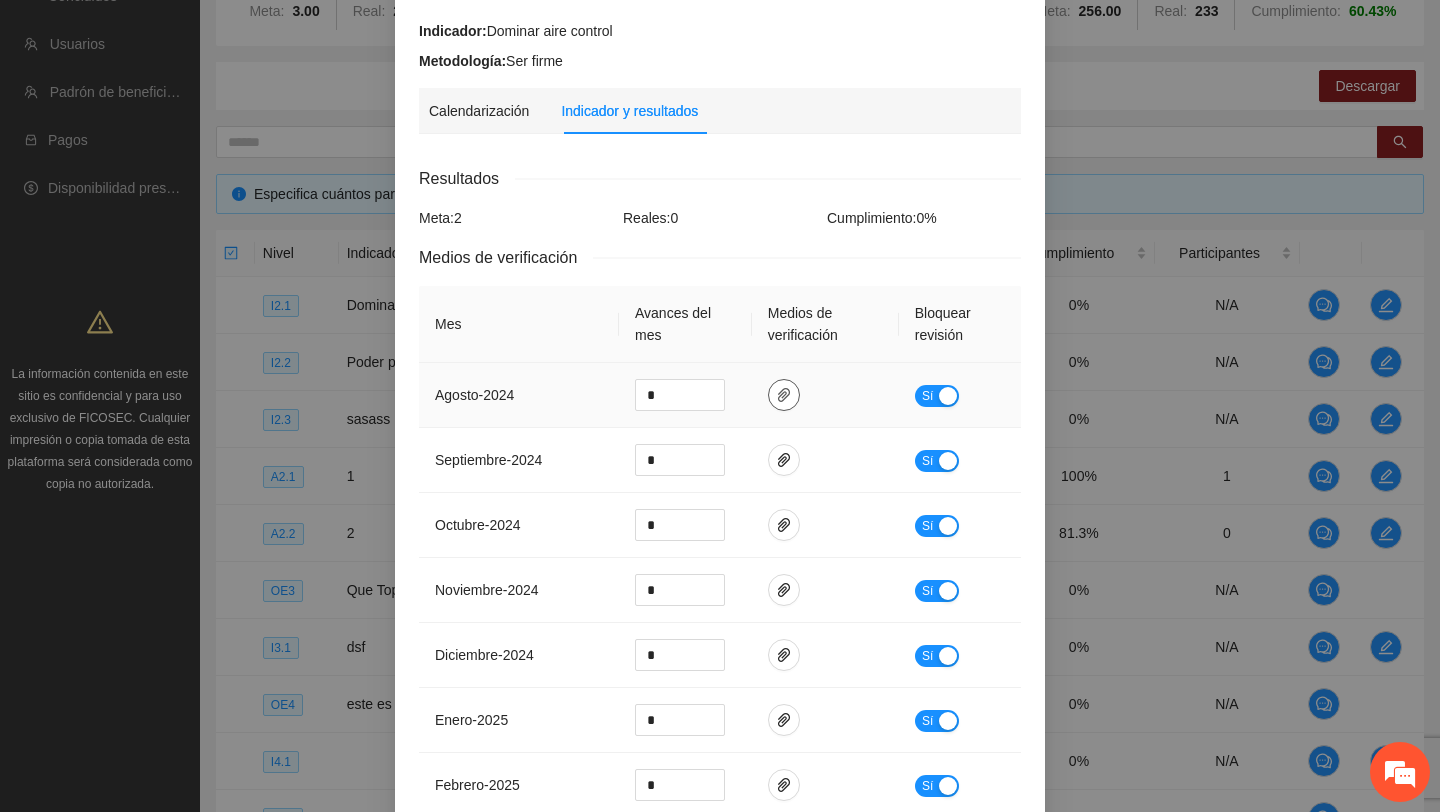 click 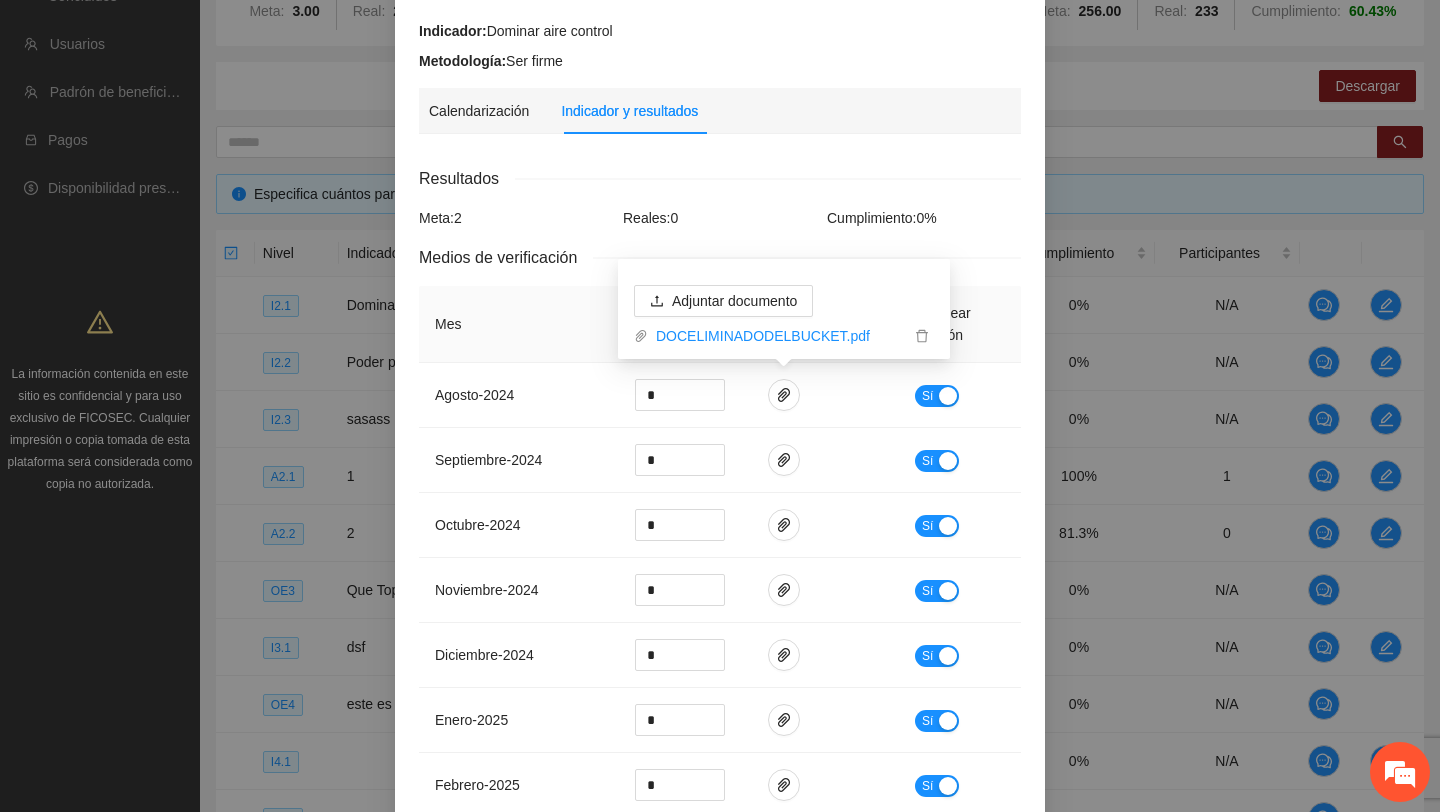 click on "Medios de verificación" at bounding box center [506, 257] 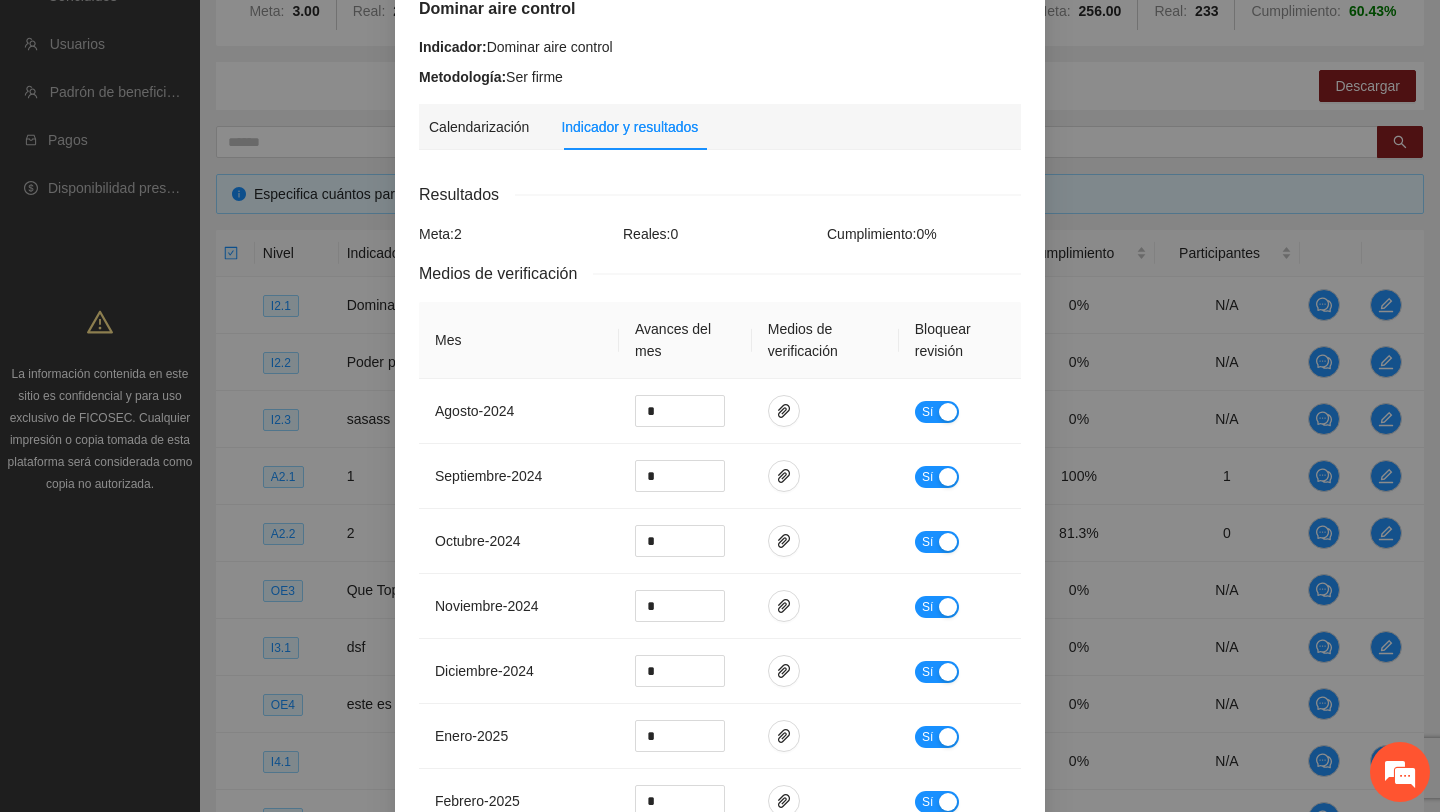 scroll, scrollTop: 220, scrollLeft: 0, axis: vertical 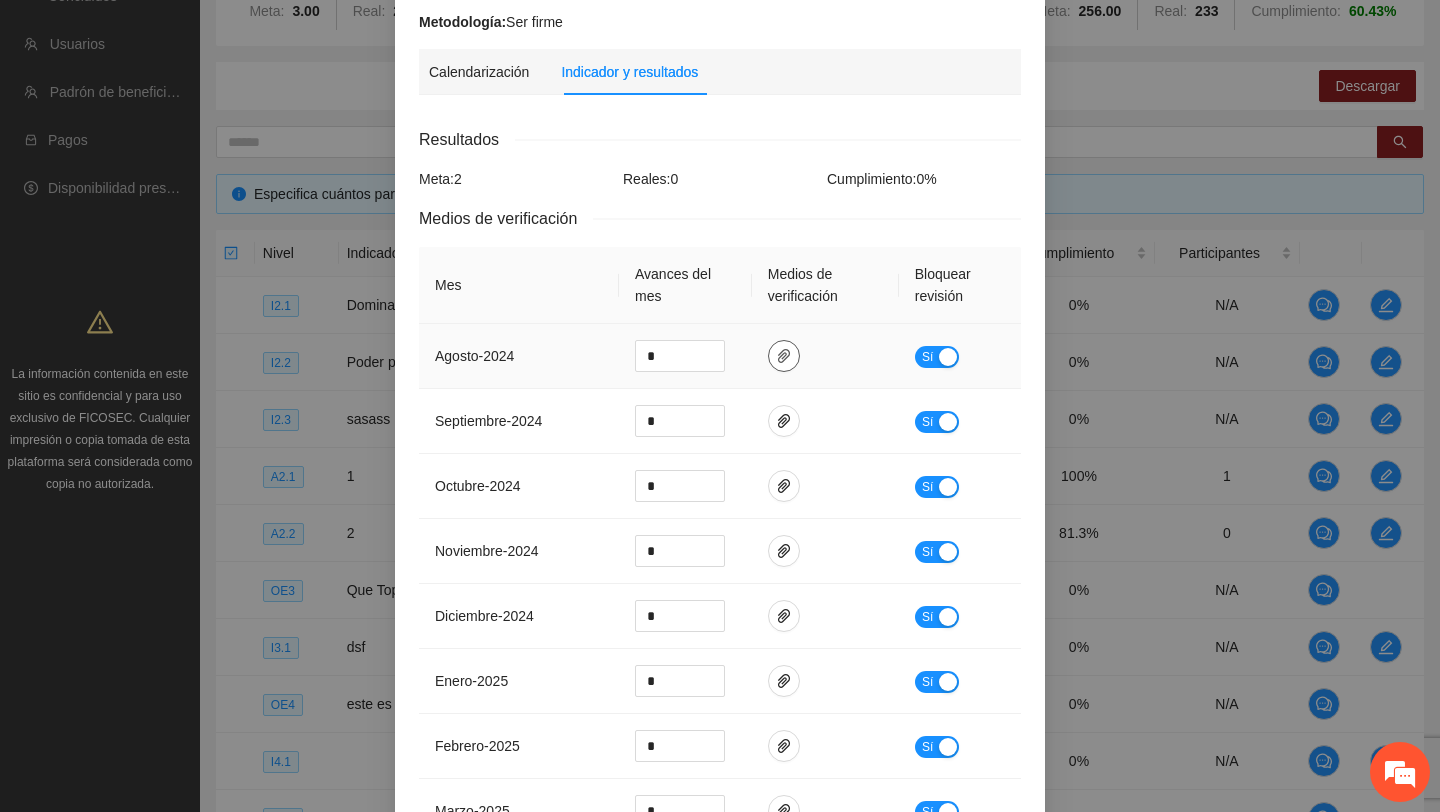 click at bounding box center (784, 356) 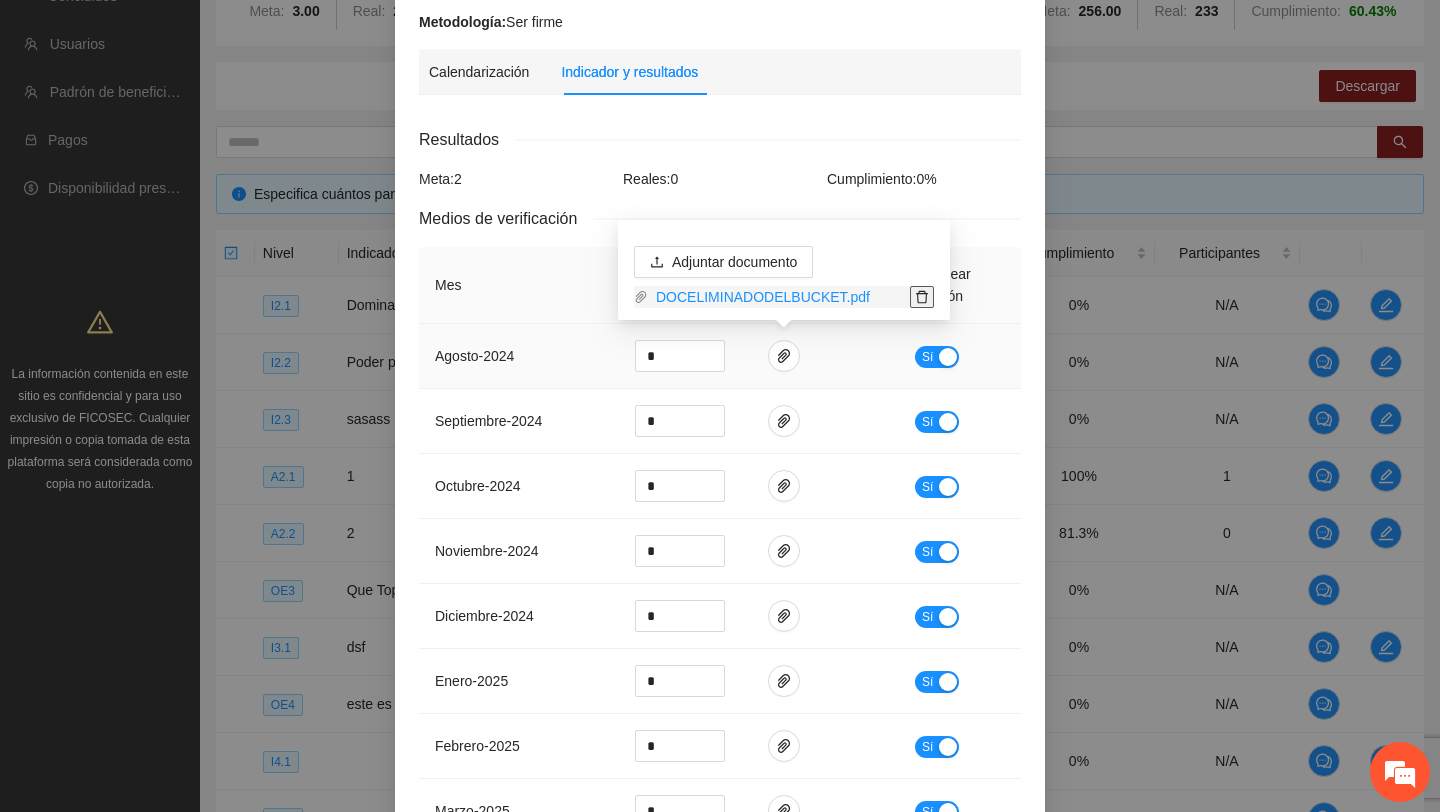 click 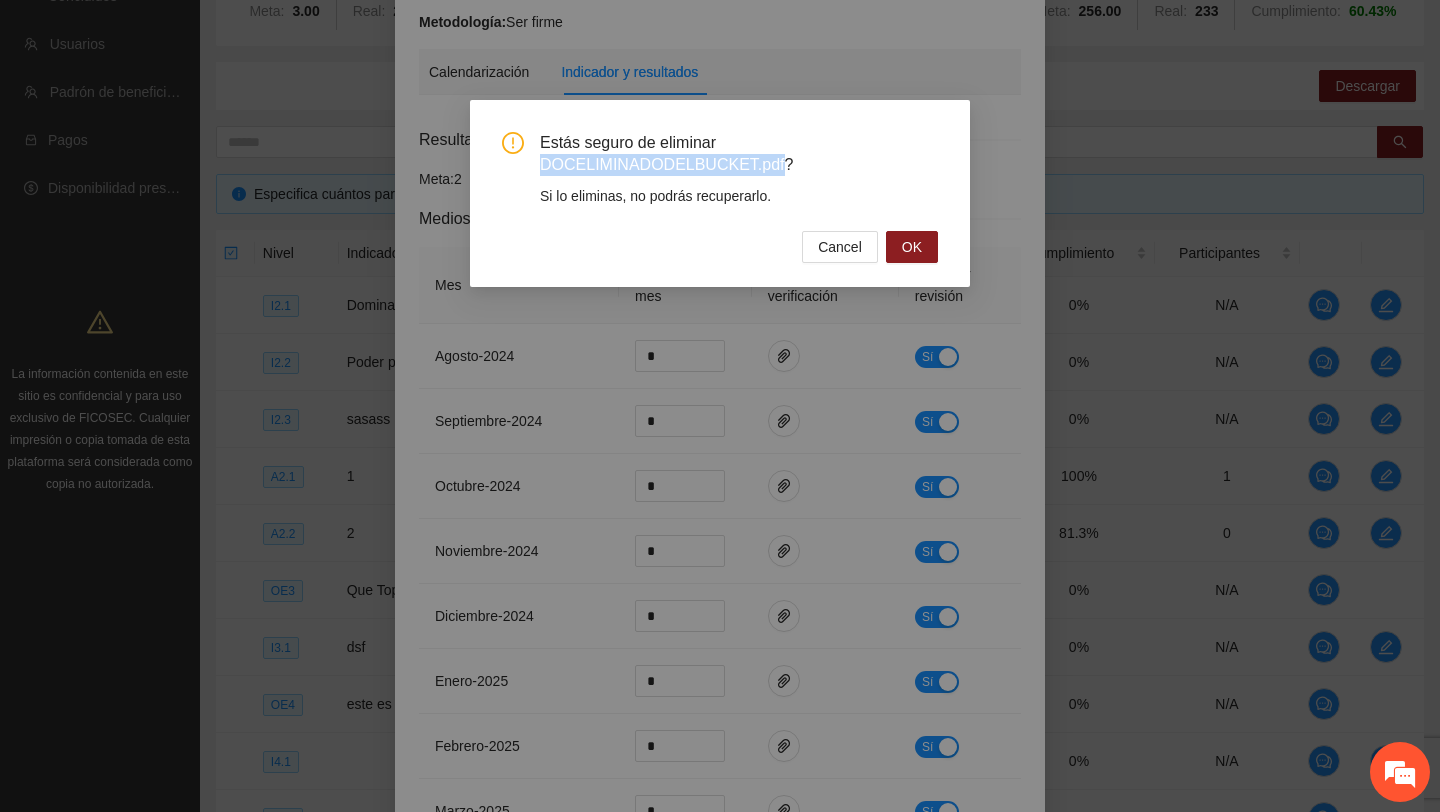 drag, startPoint x: 541, startPoint y: 168, endPoint x: 784, endPoint y: 166, distance: 243.00822 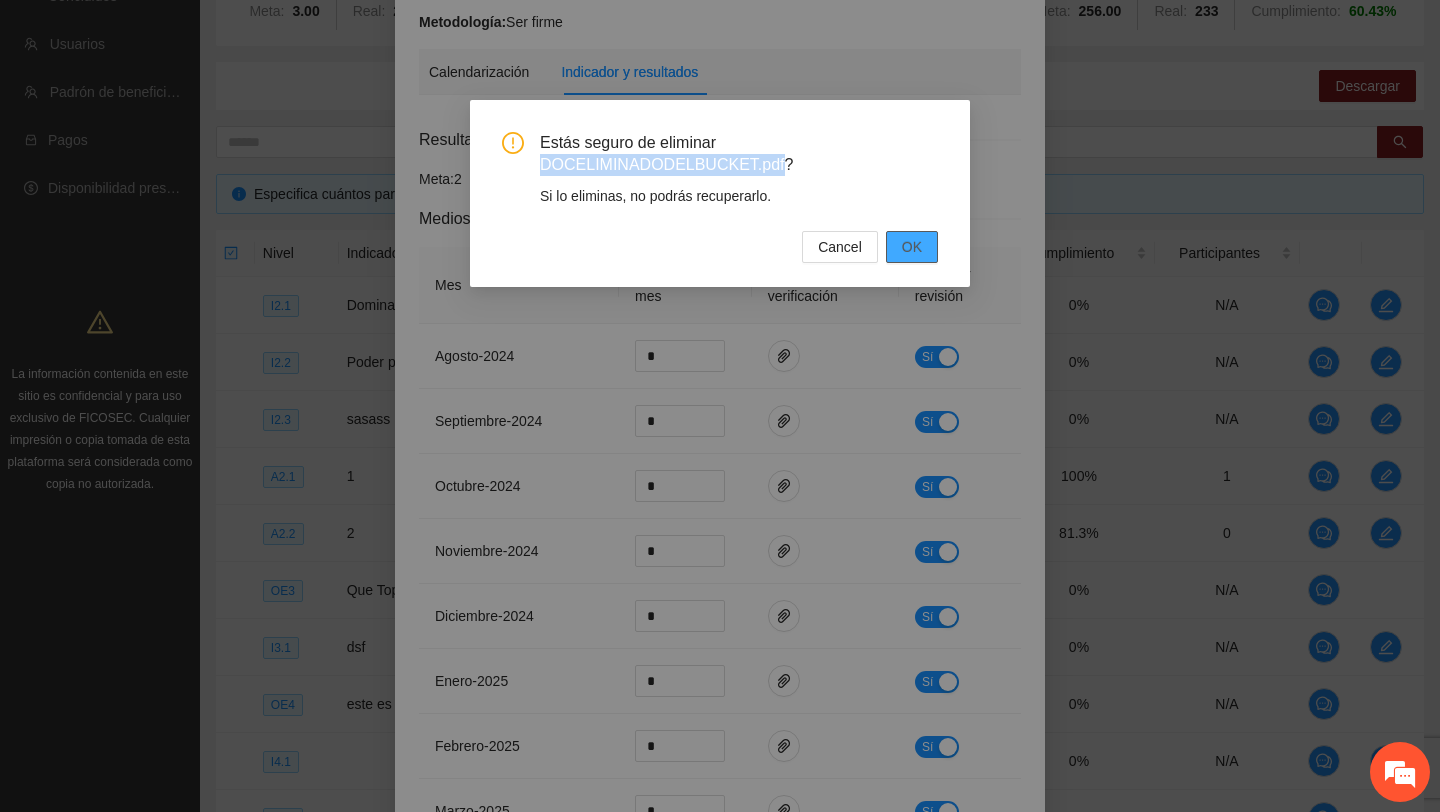 click on "OK" at bounding box center (912, 247) 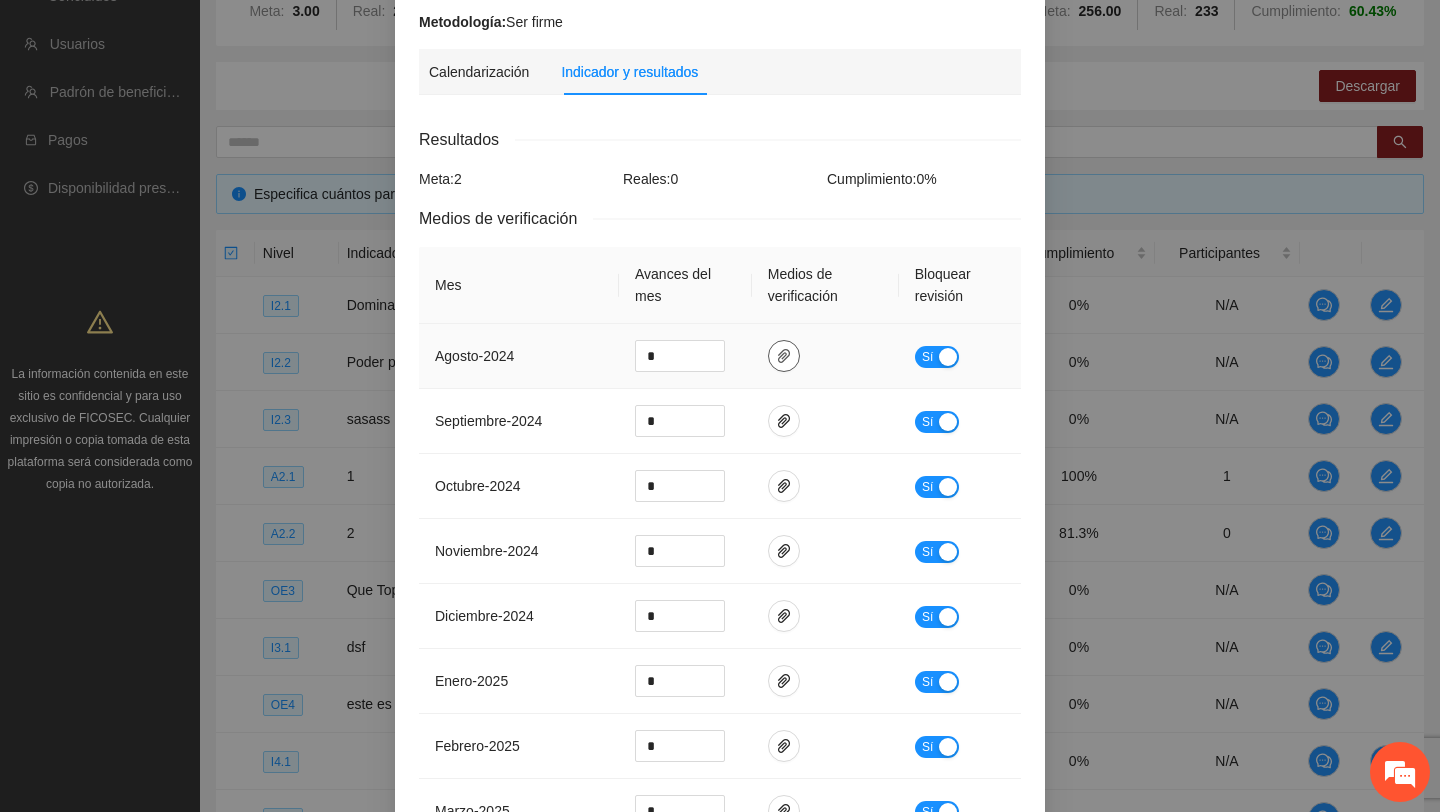 click 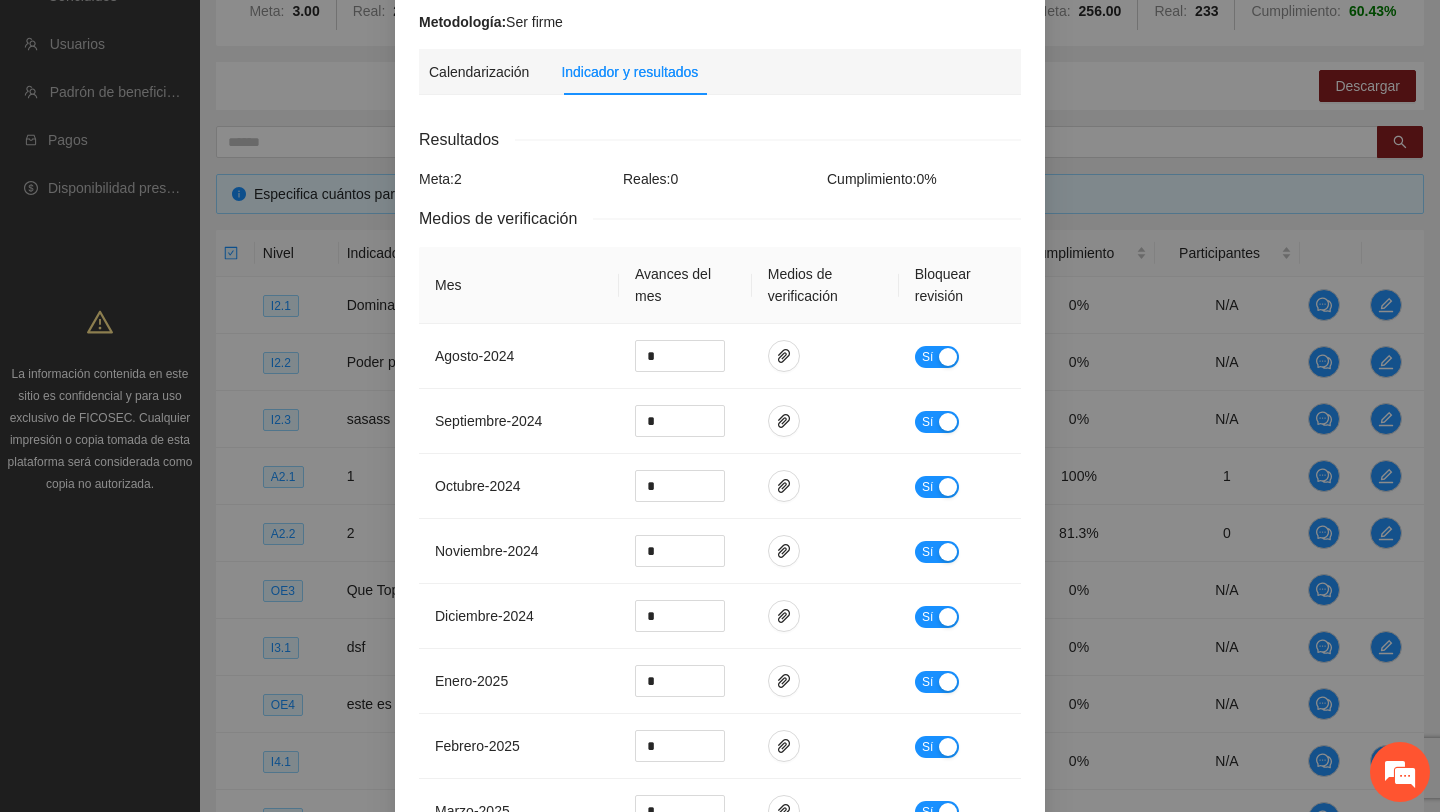 click on "Resultados Meta:  2 Reales:  0 Cumplimiento:  0 % Medios de verificación Mes Avances del mes Medios de verificación Bloquear revisión agosto  -  2024 * [GEOGRAPHIC_DATA] septiembre  -  2024 * Sí octubre  -  2024 * [GEOGRAPHIC_DATA] noviembre  -  2024 * [GEOGRAPHIC_DATA] diciembre  -  2024 * Sí enero  -  2025 * Sí febrero  -  2025 * [GEOGRAPHIC_DATA] marzo  -  2025 * [GEOGRAPHIC_DATA] abril  -  2025 * No mayo  -  2025 * No junio  -  2025 * Sí julio  -  2025 * Sí agosto  -  2025 * Sí septiembre  -  2025 * Sí octubre  -  2025 * Sí noviembre  -  2025 * Sí diciembre  -  2025 * Sí enero  -  2026 * Sí febrero  -  2026 * Sí marzo  -  2026 * Sí abril  -  2026 * [GEOGRAPHIC_DATA] mayo  -  2026 * Sí junio  -  2026 * [GEOGRAPHIC_DATA] julio  -  2026 * No agosto  -  2026 * Sí septiembre  -  2026 * Sí octubre  -  2026 * Sí noviembre  -  2026 * Sí diciembre  -  2026 * No enero  -  2027 * No febrero  -  2027 * No marzo  -  2027 * Sí abril  -  2027 * Sí mayo  -  2027 * Sí junio  -  2027 * Sí julio  -  2027 * Sí agosto  -  2027 * Sí septiembre  -  2027 * Sí octubre  -  2027 * Sí noviembre  -  *" at bounding box center [720, 1597] 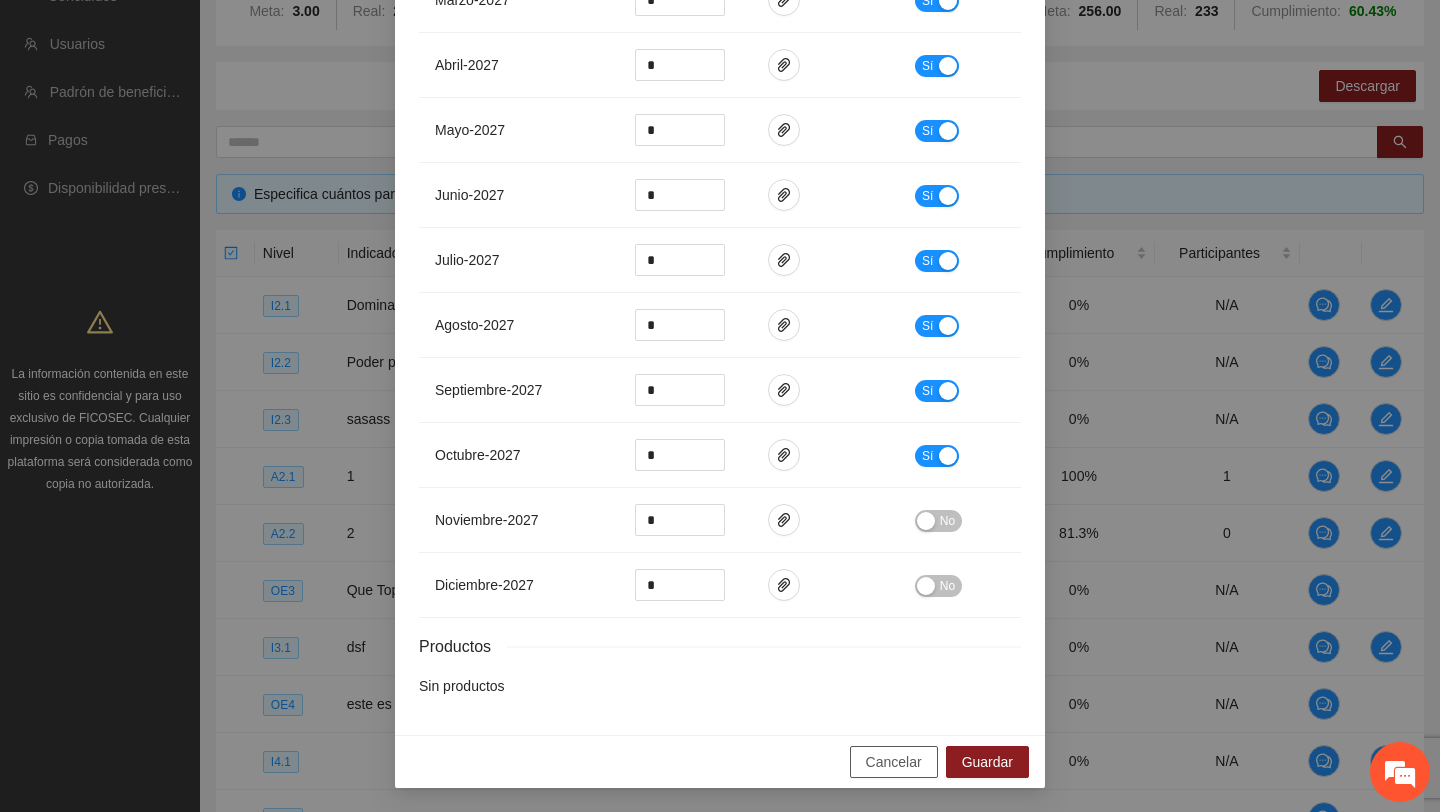 click on "Cancelar" at bounding box center (894, 762) 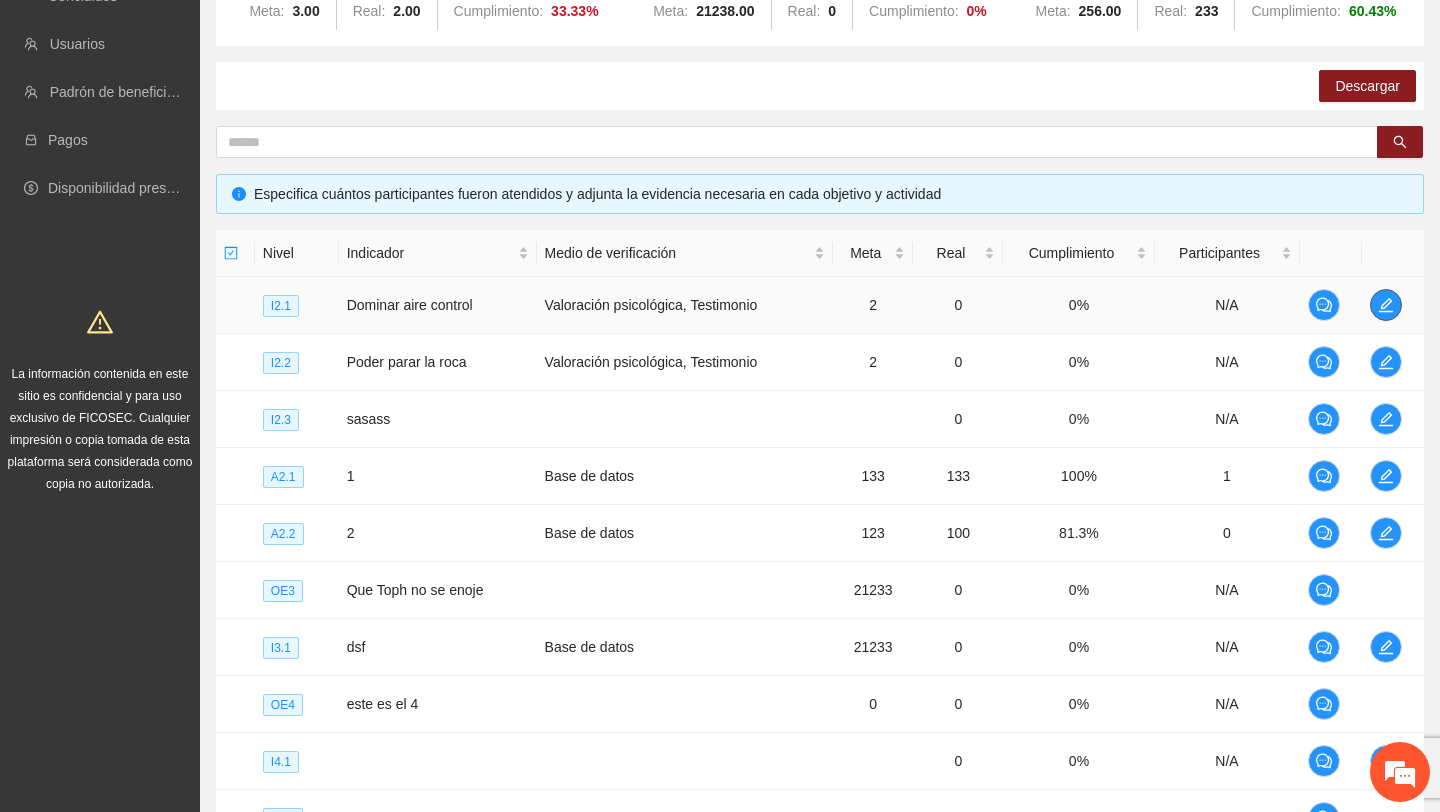 click 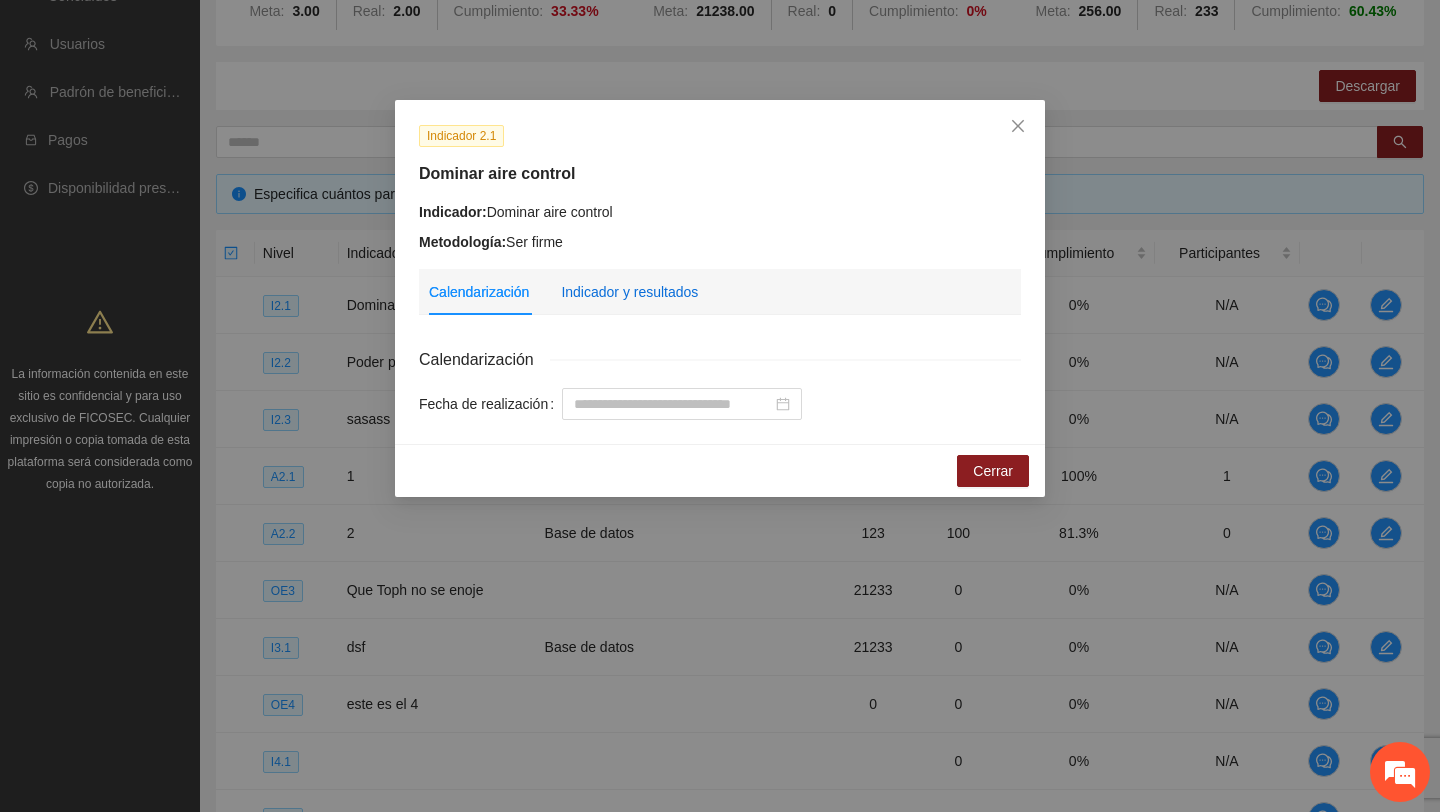 click on "Indicador y resultados" at bounding box center [629, 292] 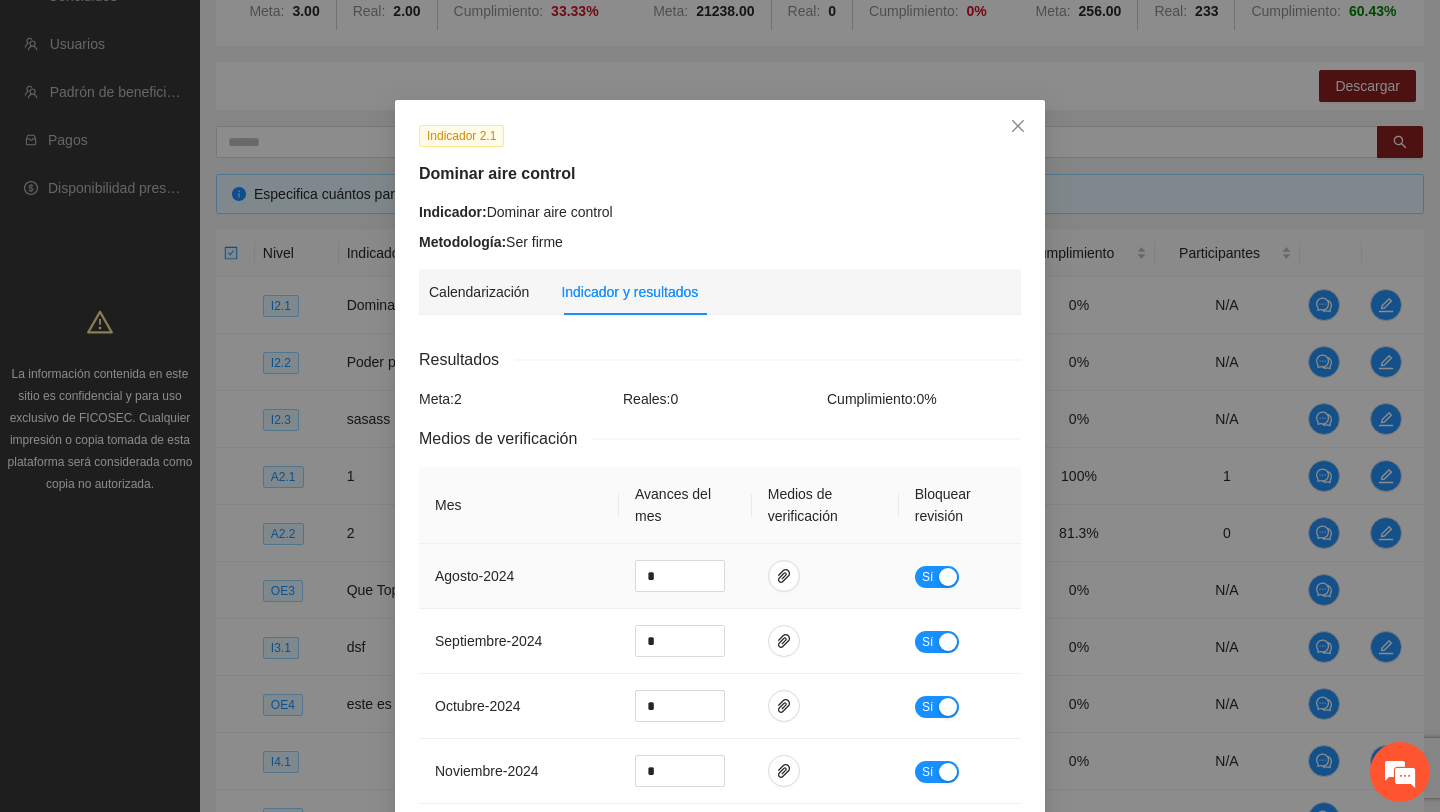 click at bounding box center (825, 576) 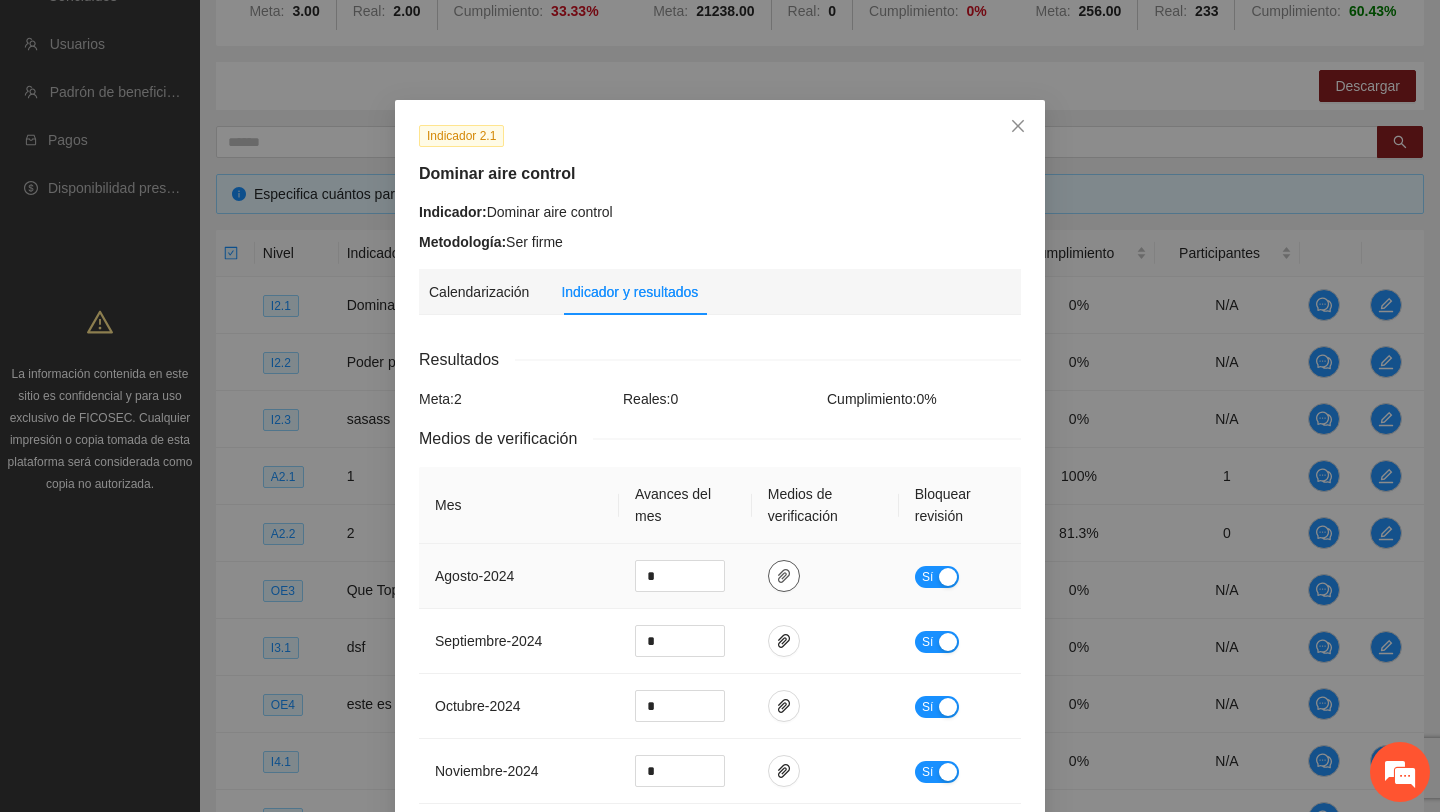 click at bounding box center [784, 576] 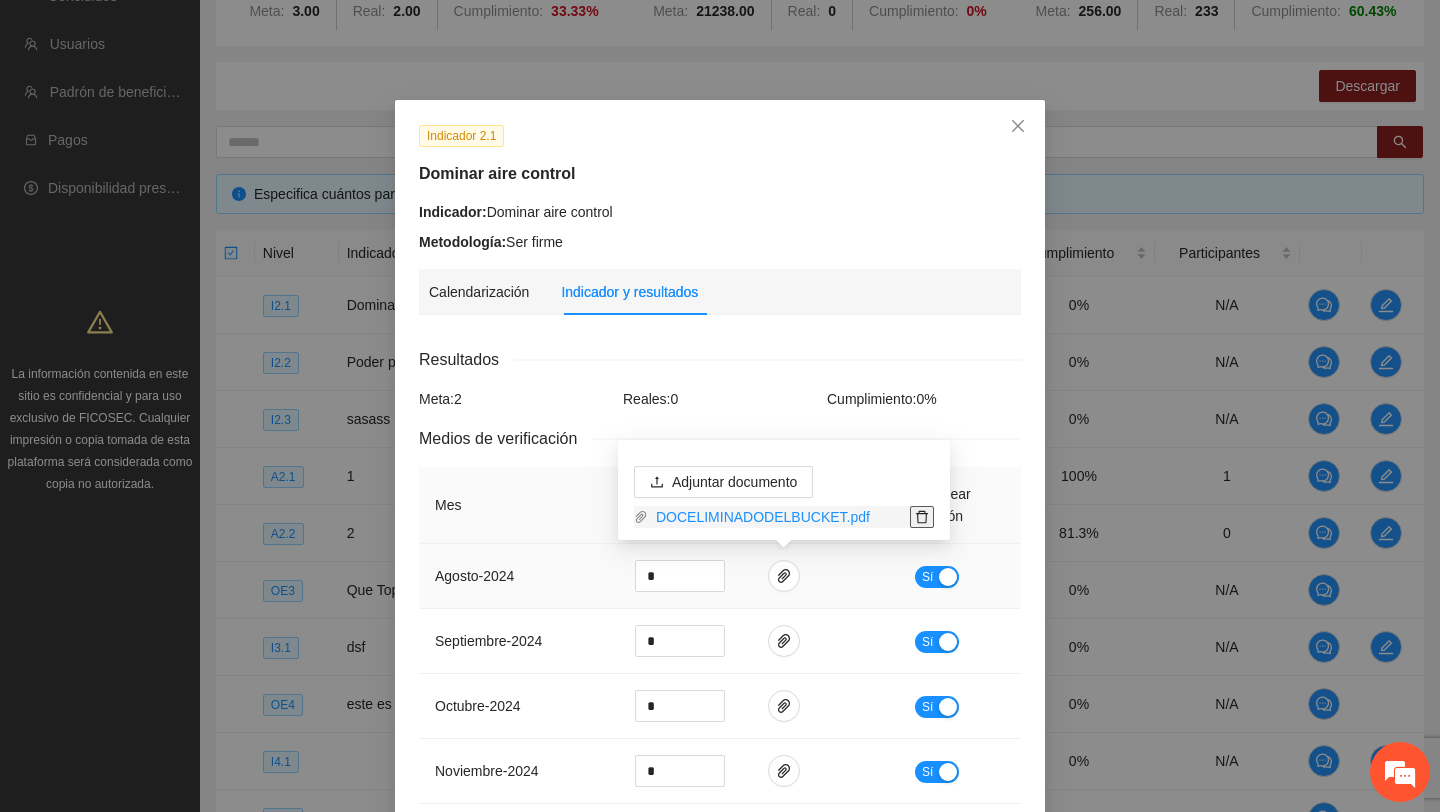 click 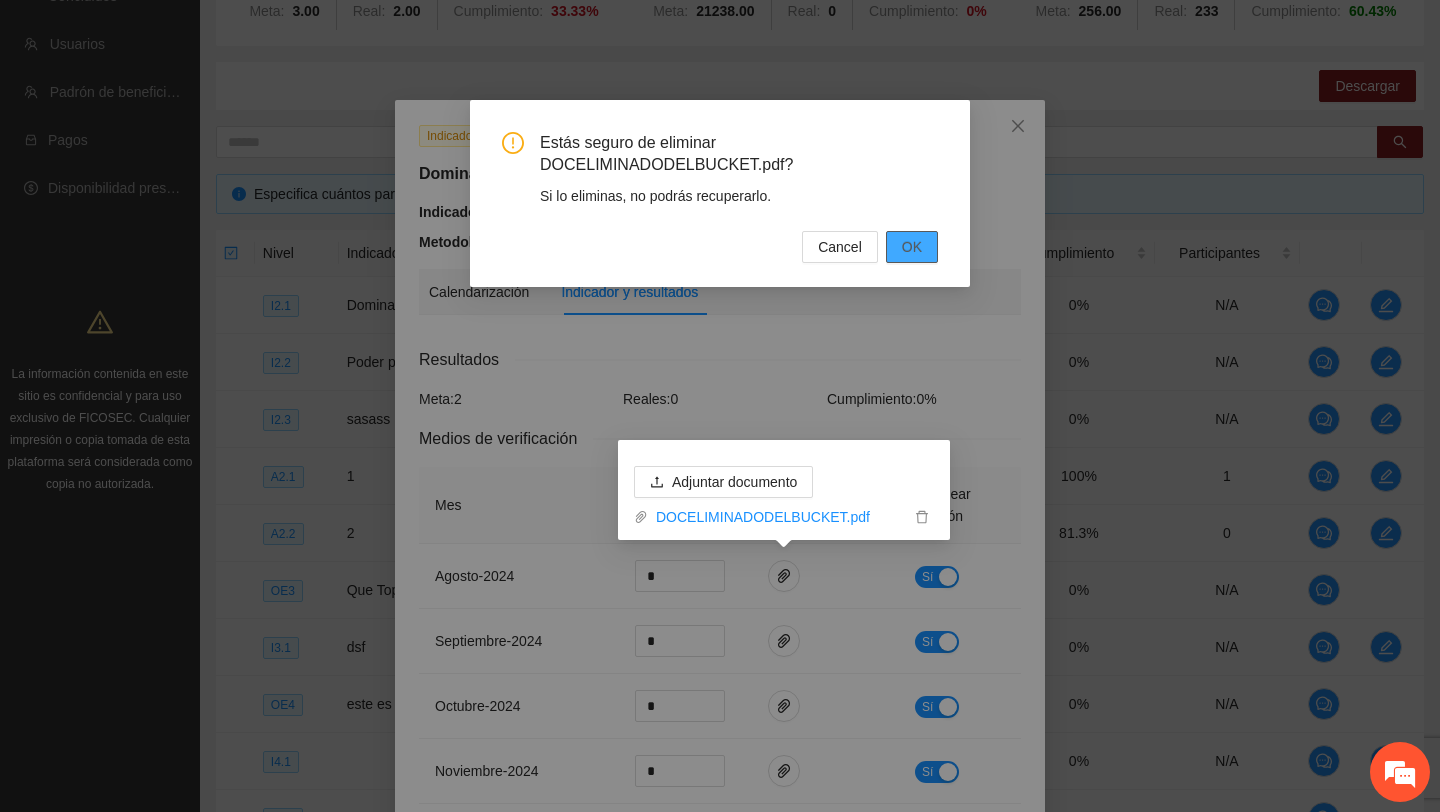 click on "OK" at bounding box center [912, 247] 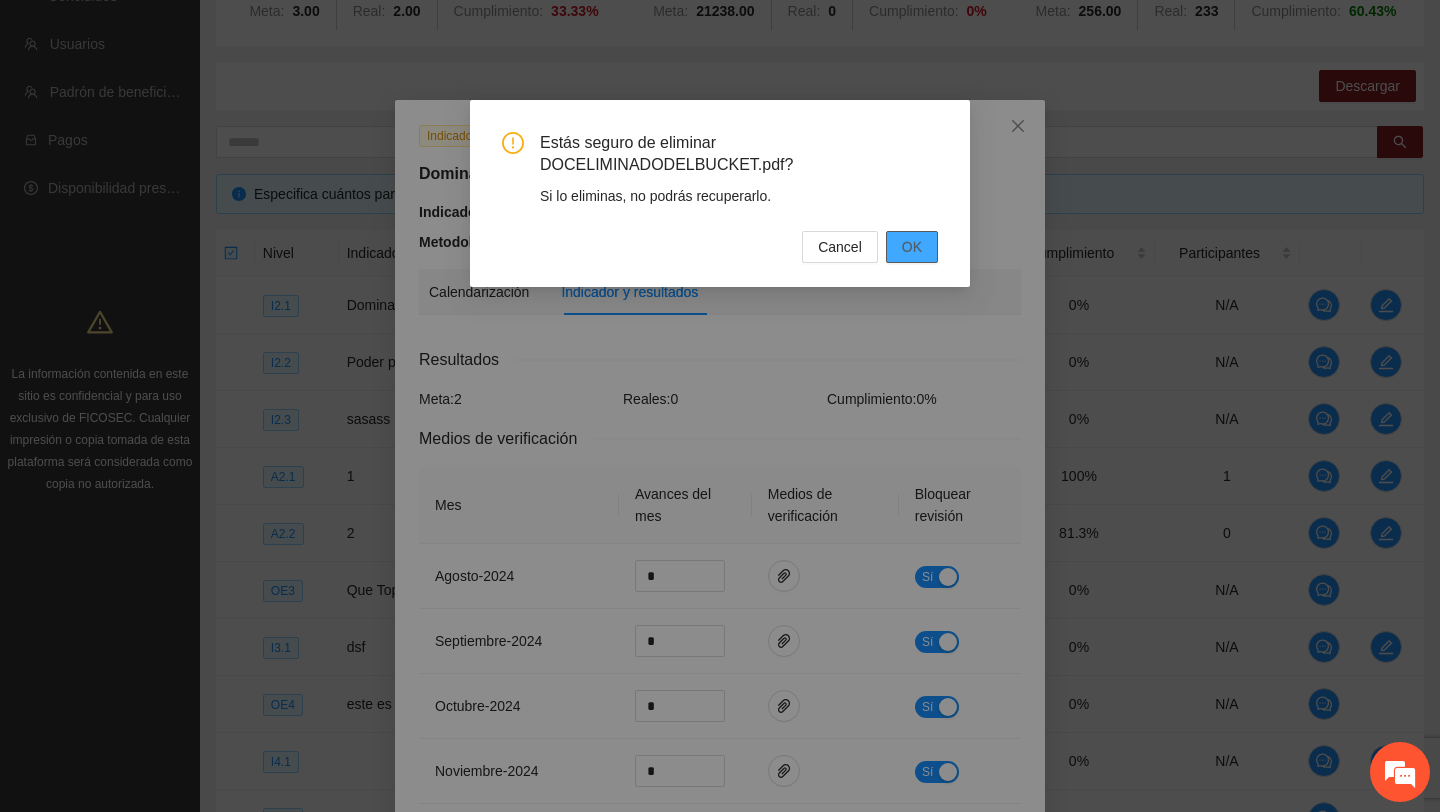 click on "OK" at bounding box center [912, 247] 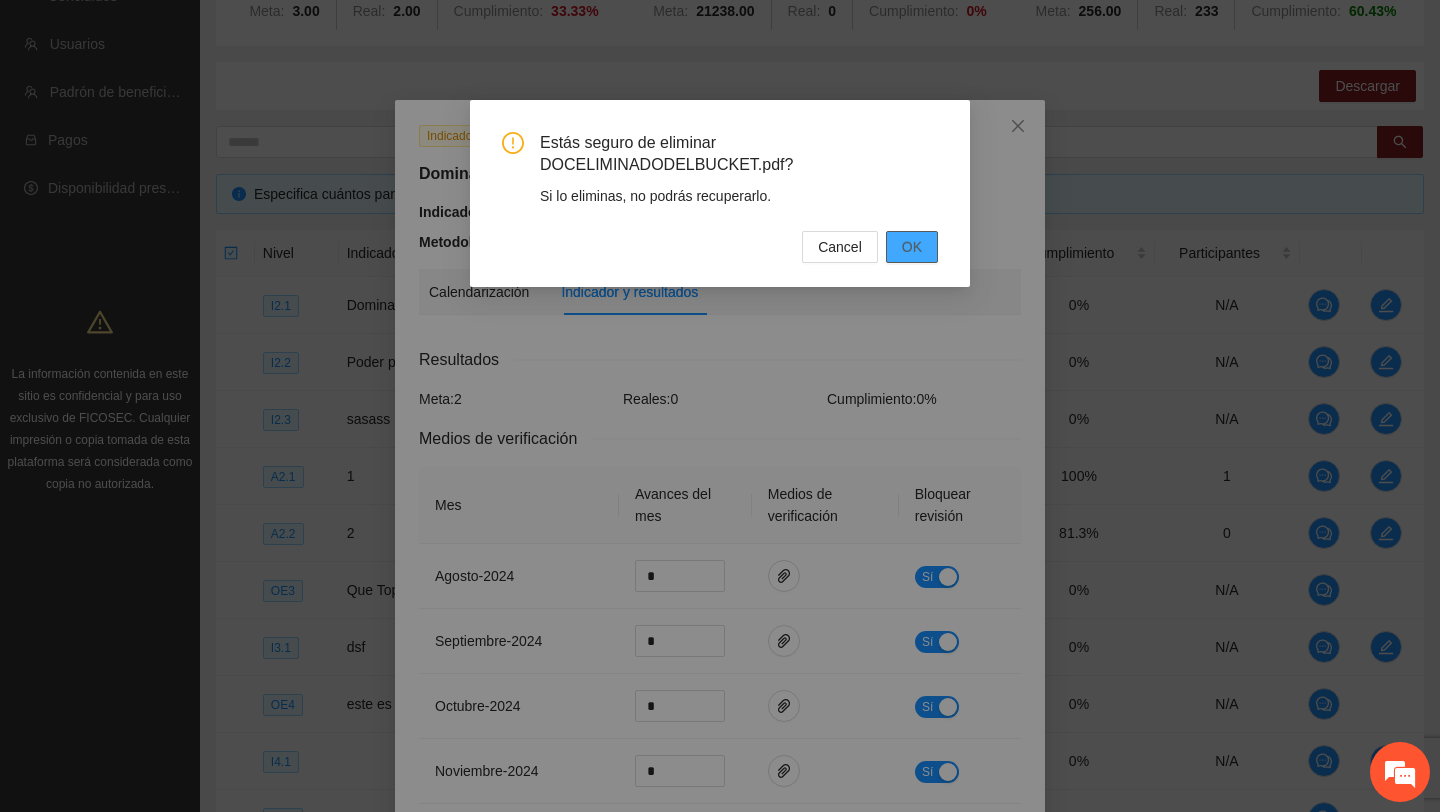 click on "OK" at bounding box center (912, 247) 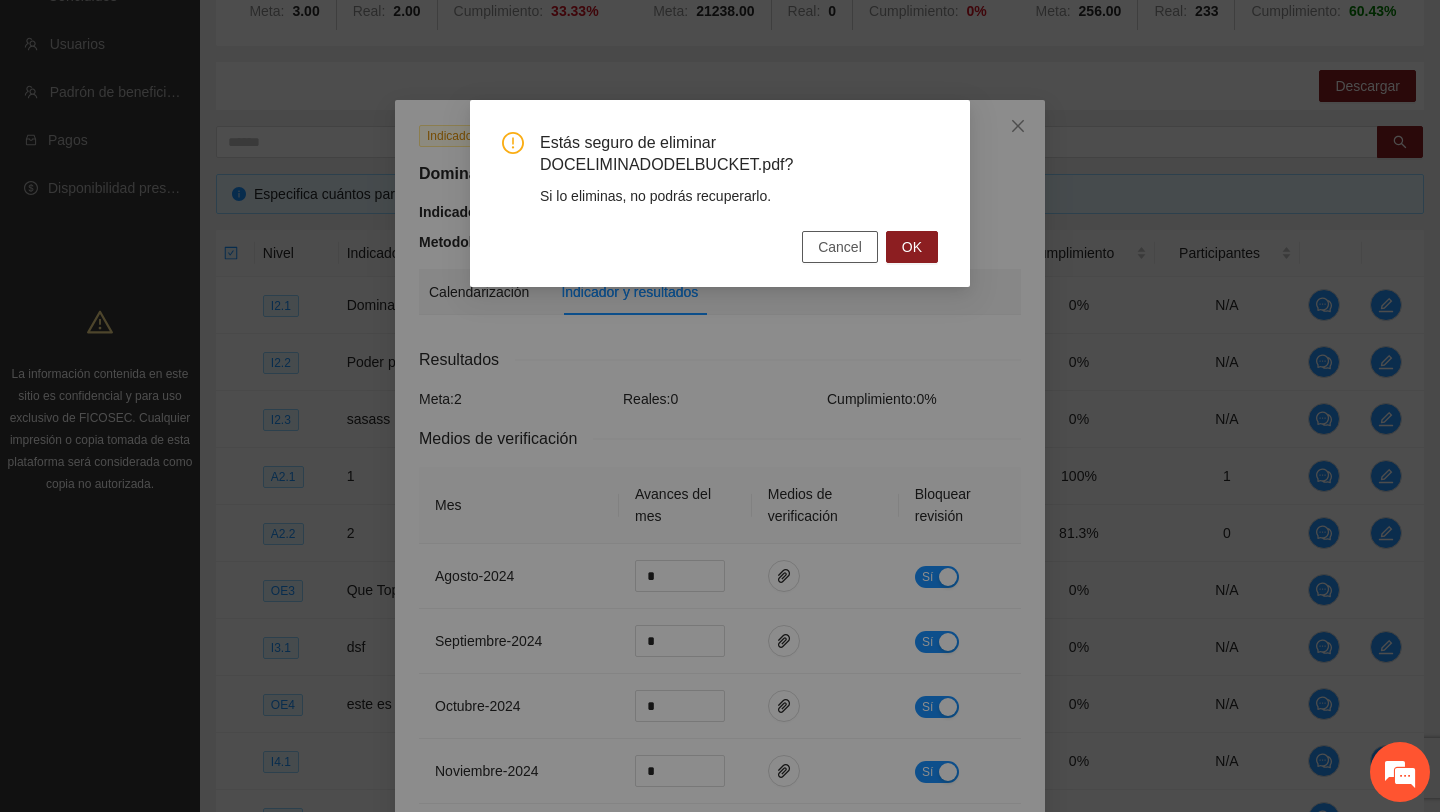 click on "Cancel" at bounding box center [840, 247] 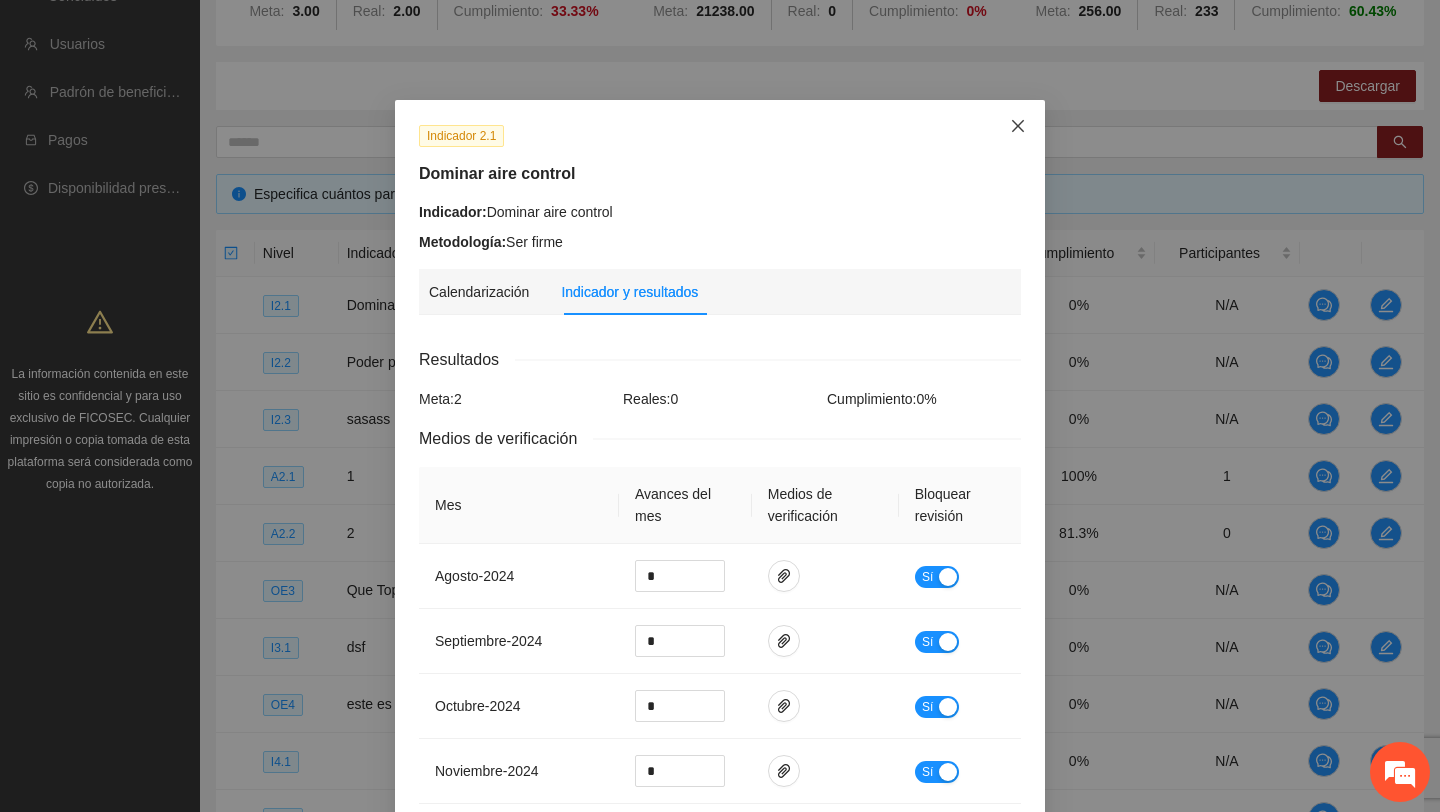 click at bounding box center [1018, 127] 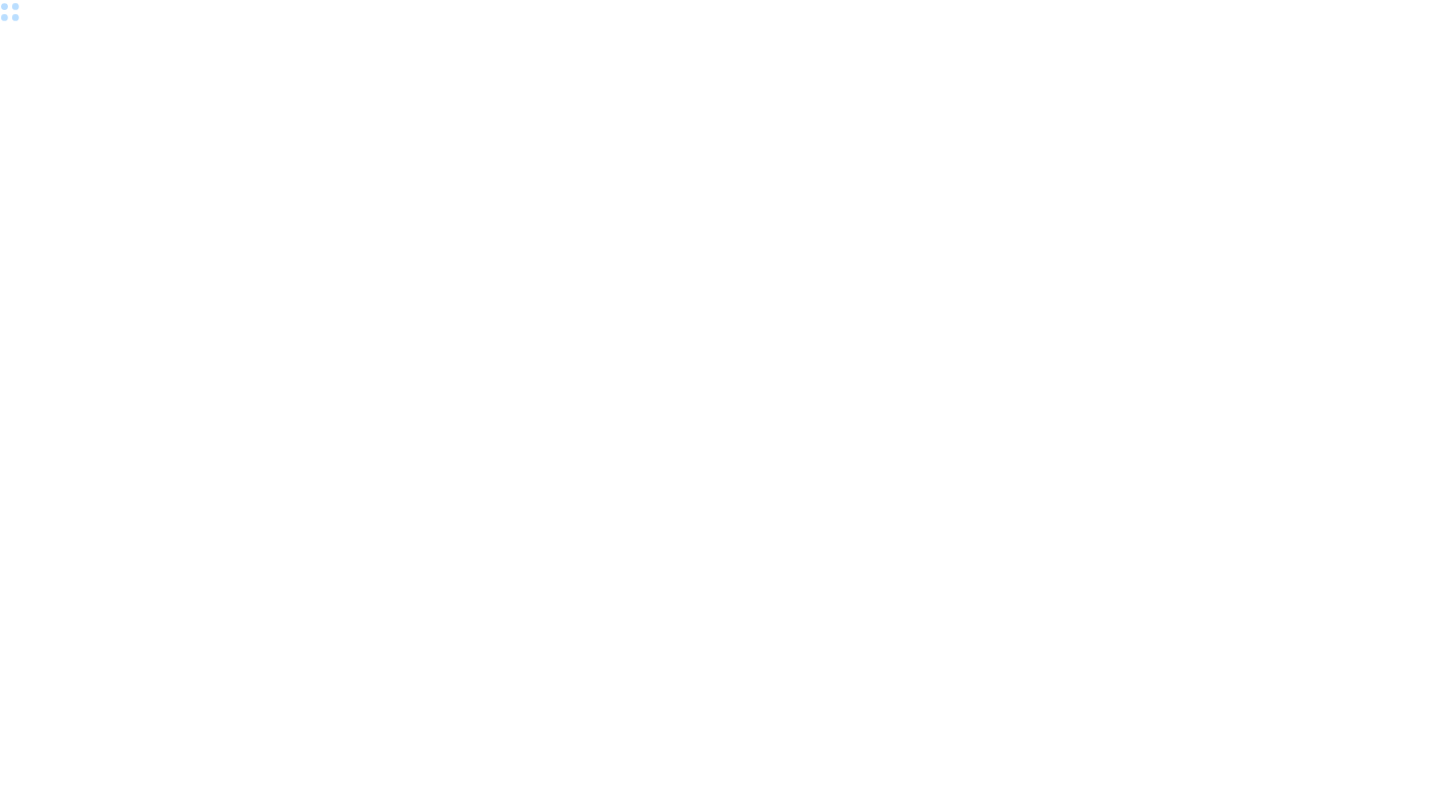 scroll, scrollTop: 0, scrollLeft: 0, axis: both 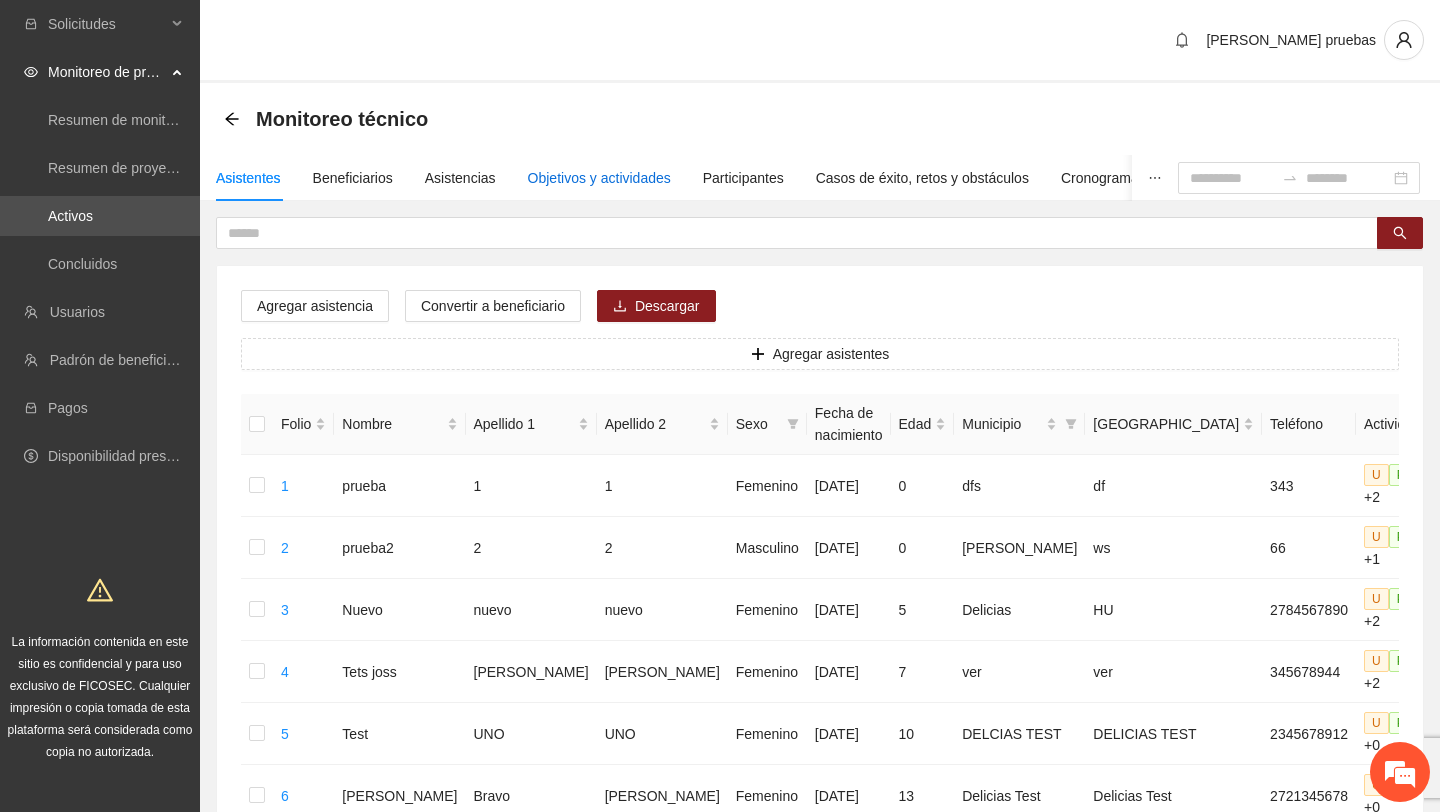 click on "Objetivos y actividades" at bounding box center (599, 178) 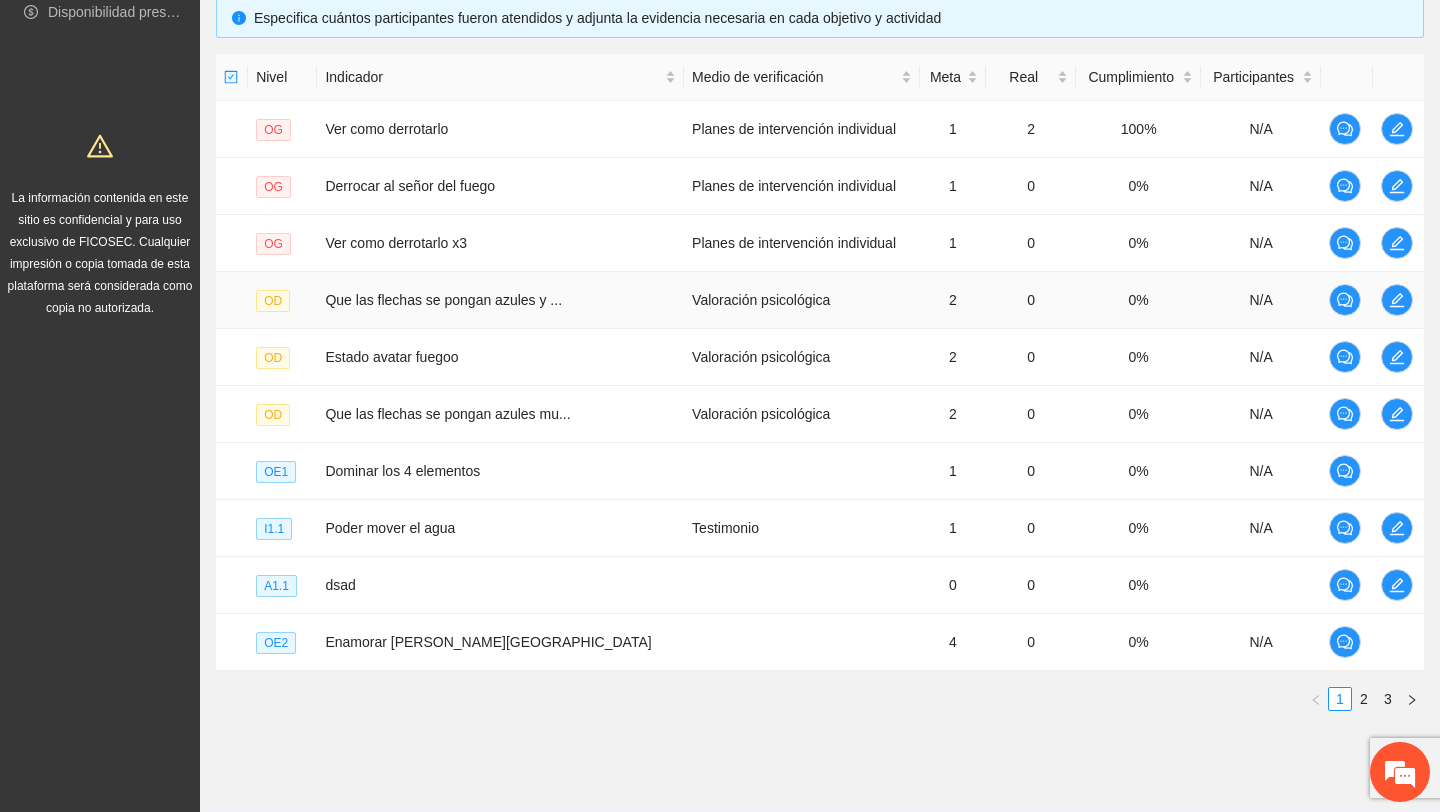 scroll, scrollTop: 458, scrollLeft: 0, axis: vertical 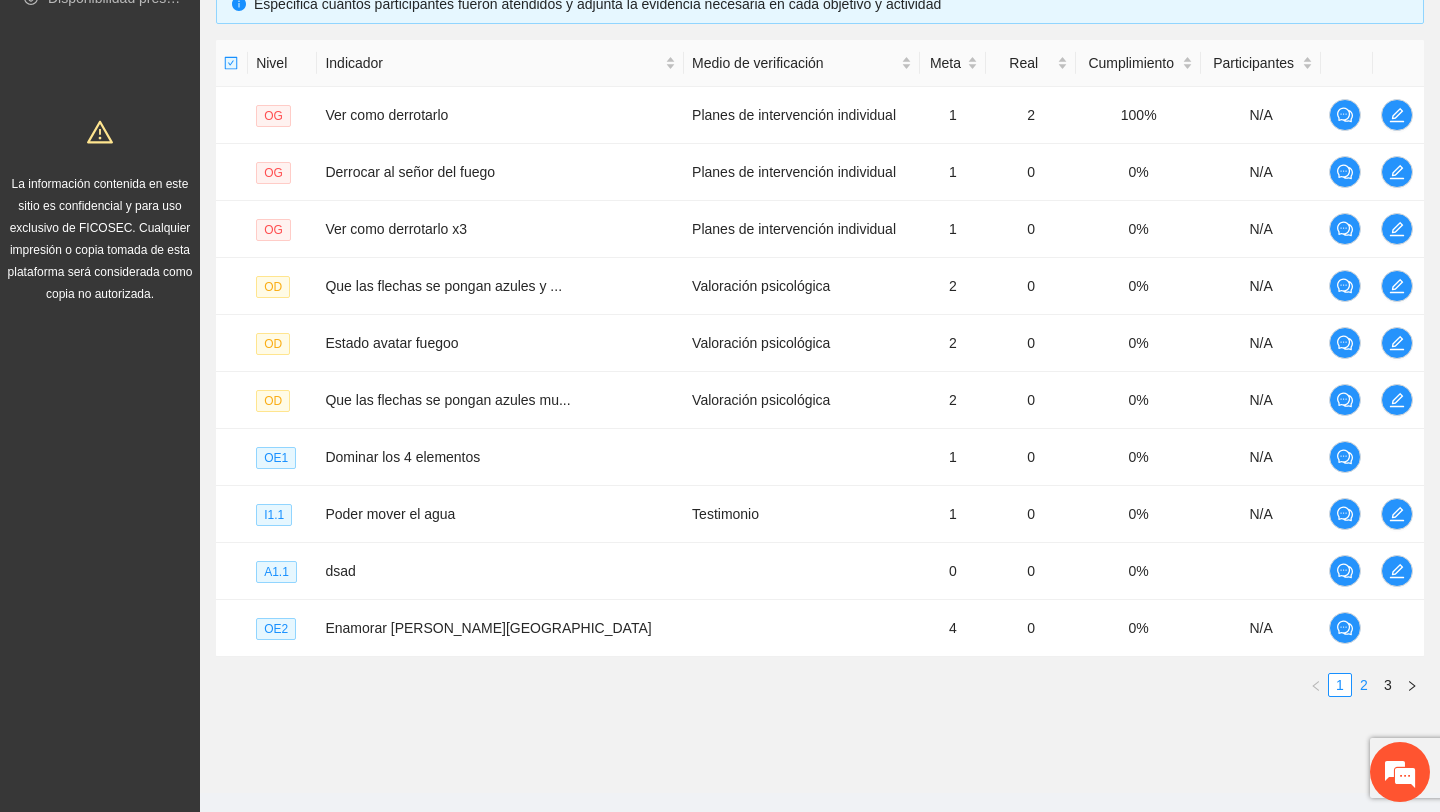 click on "2" at bounding box center (1364, 685) 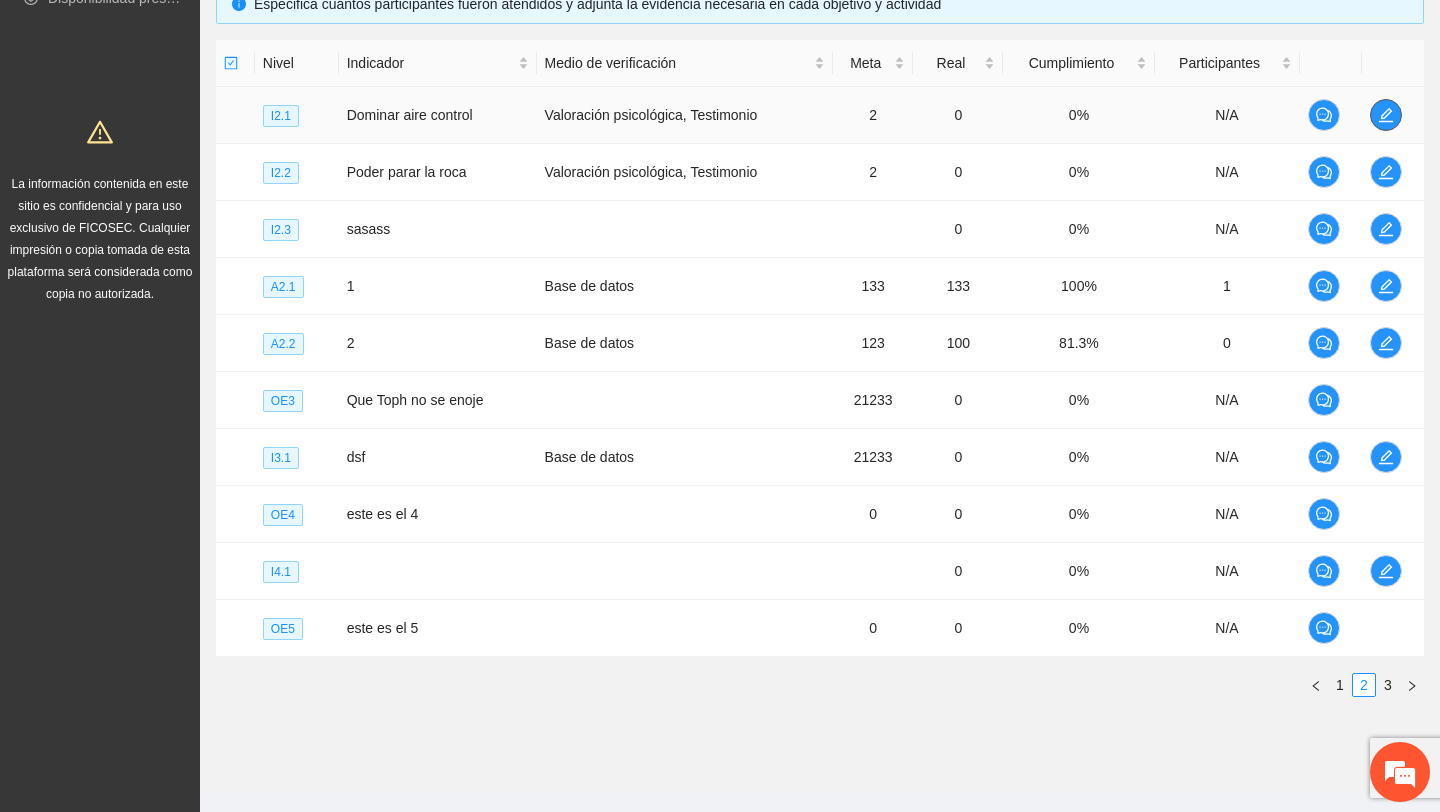 click 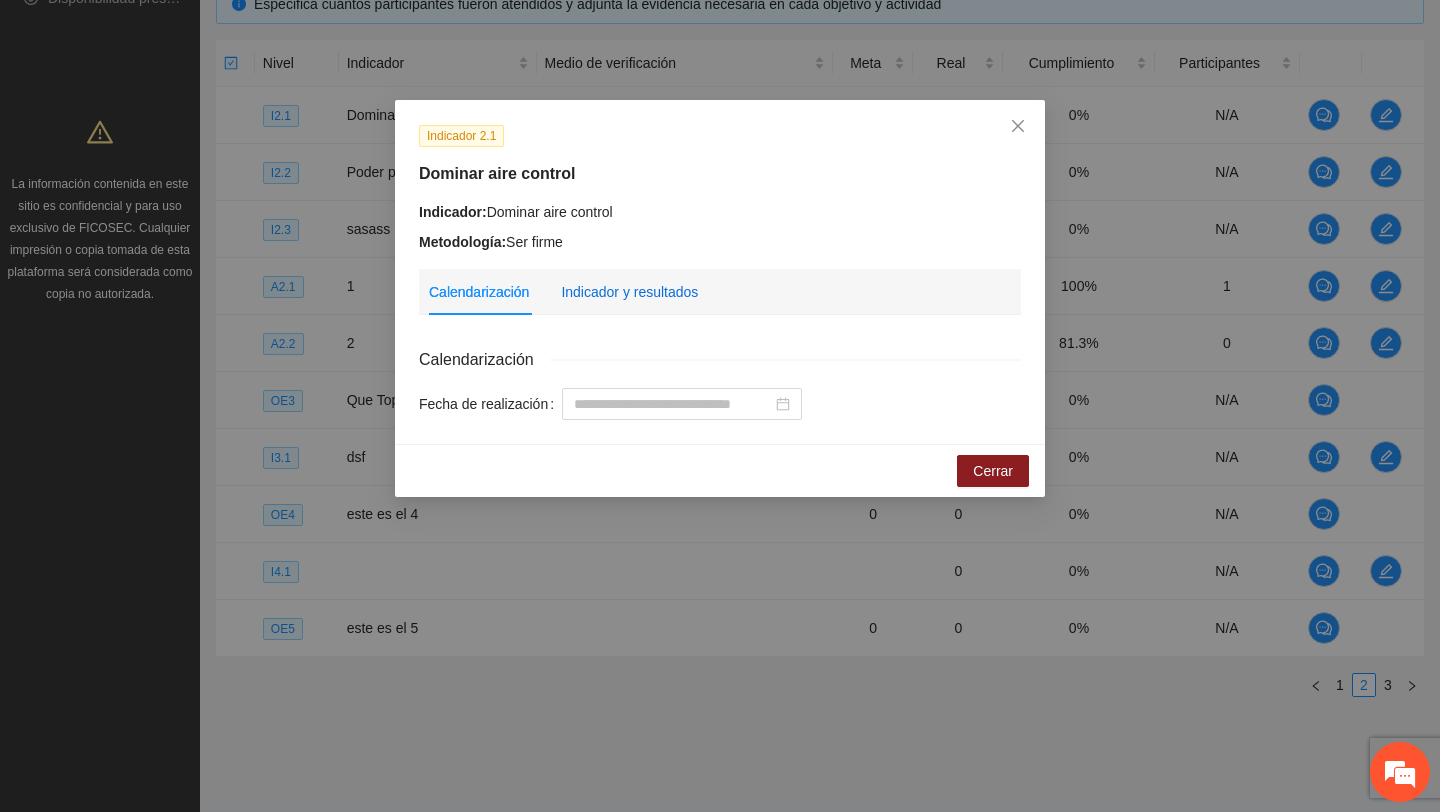click on "Indicador y resultados" at bounding box center (629, 292) 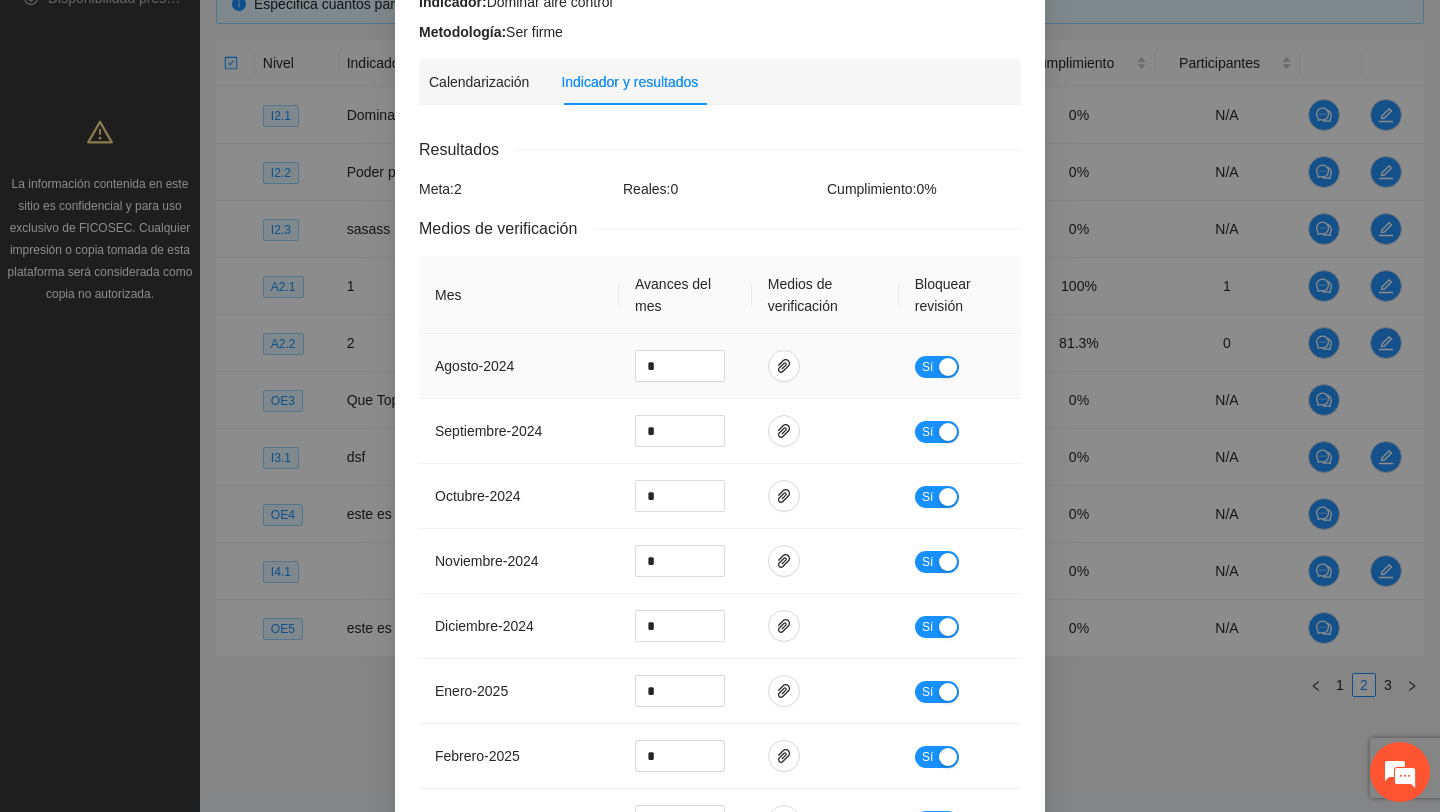 scroll, scrollTop: 252, scrollLeft: 0, axis: vertical 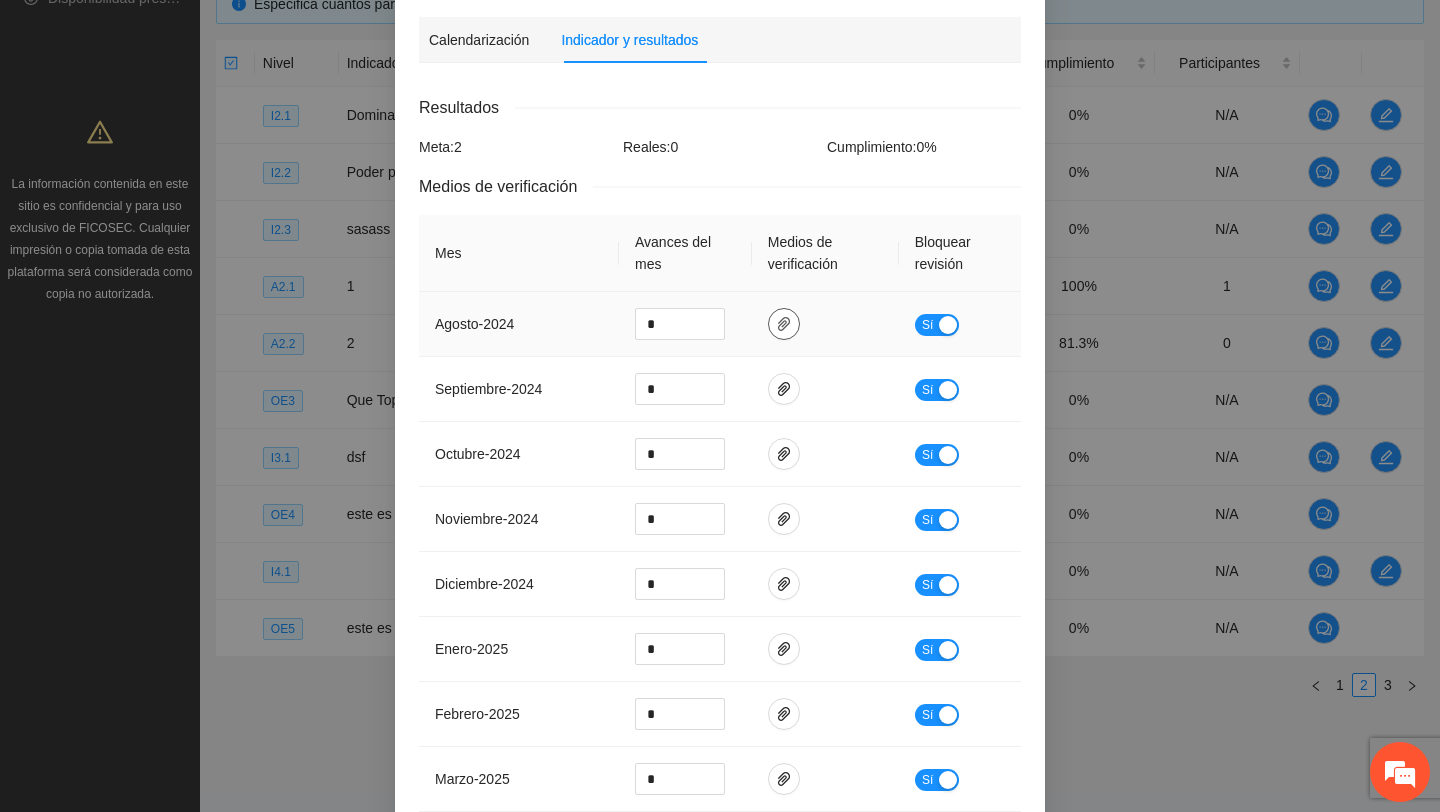 click 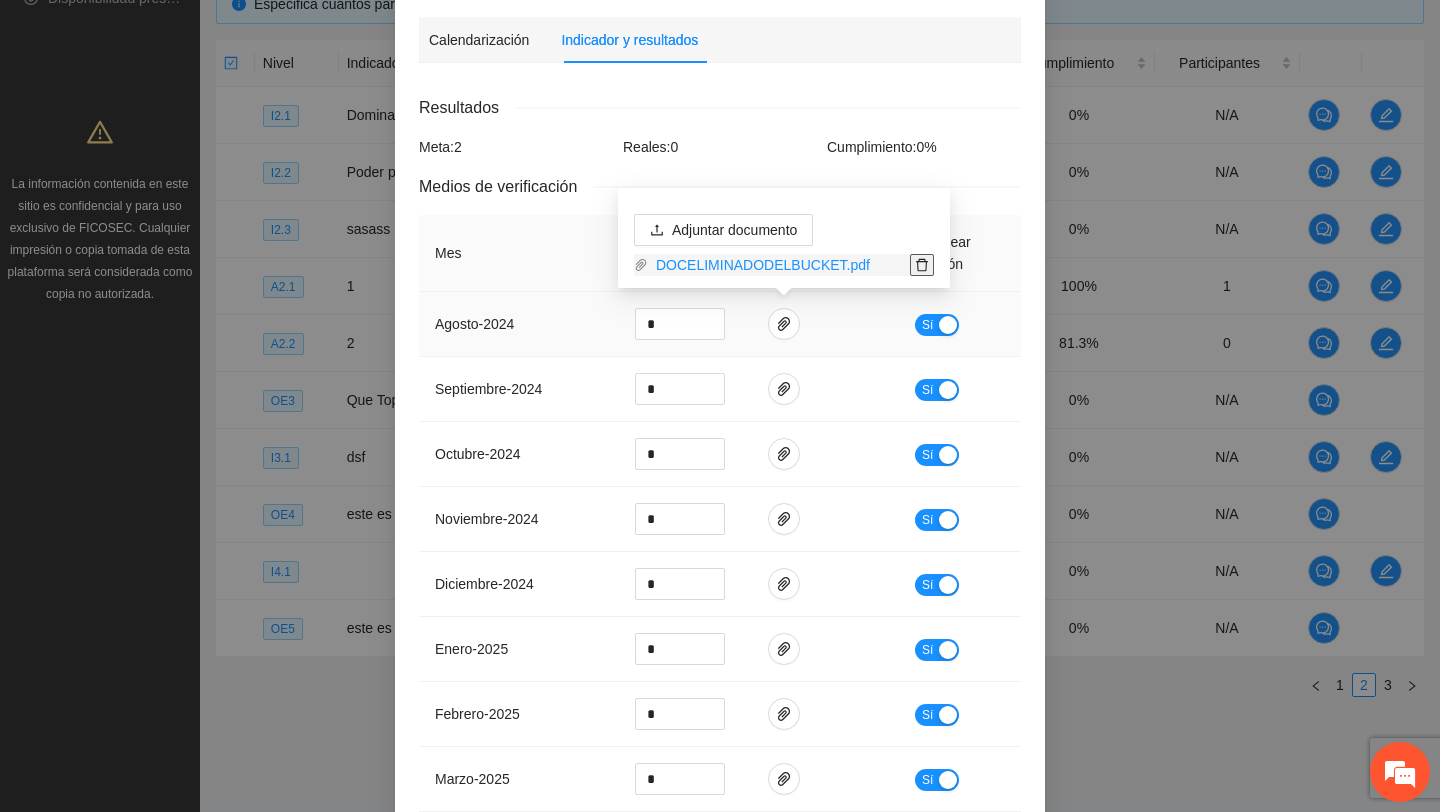 click 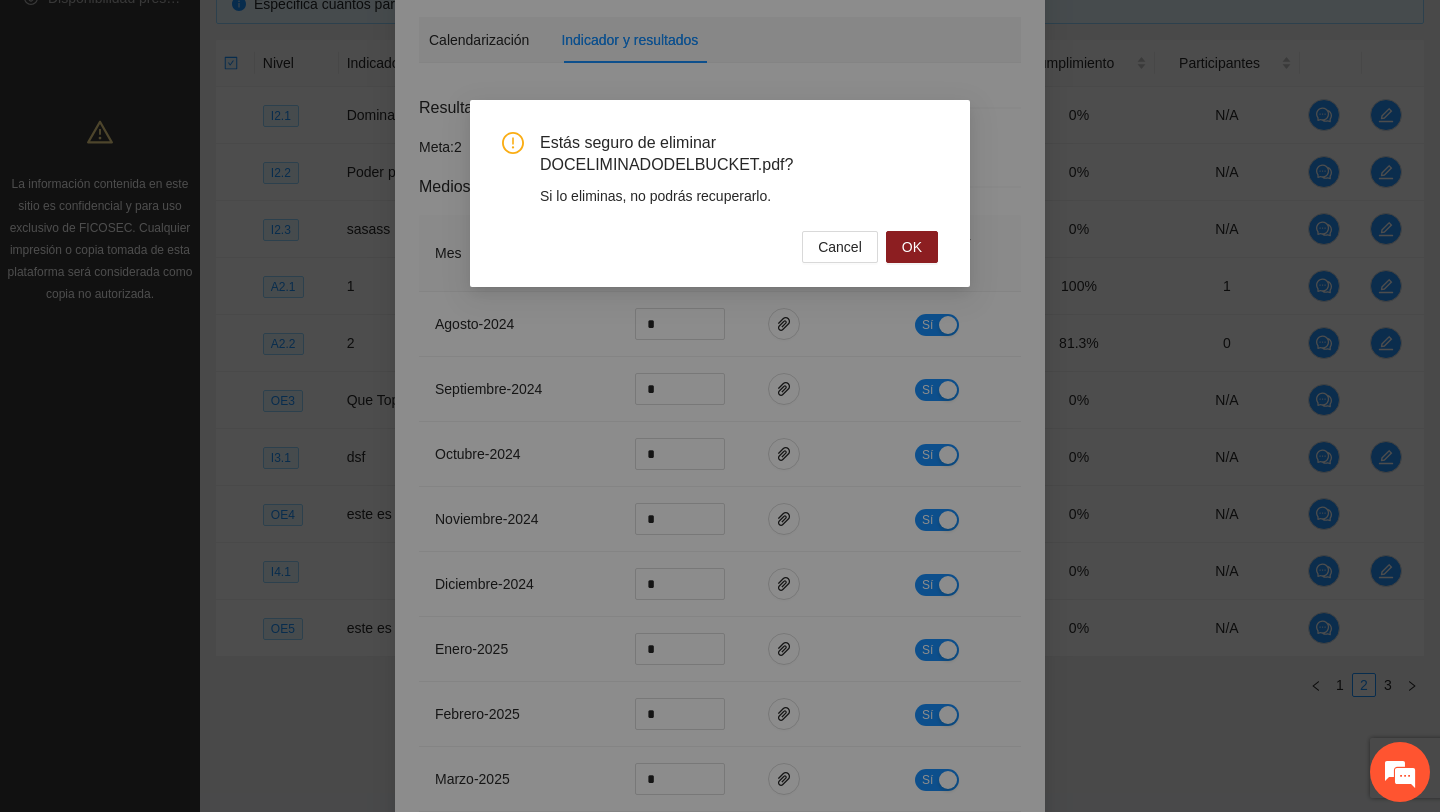 click on "Estás seguro de eliminar DOCELIMINADODELBUCKET.pdf?" at bounding box center [739, 154] 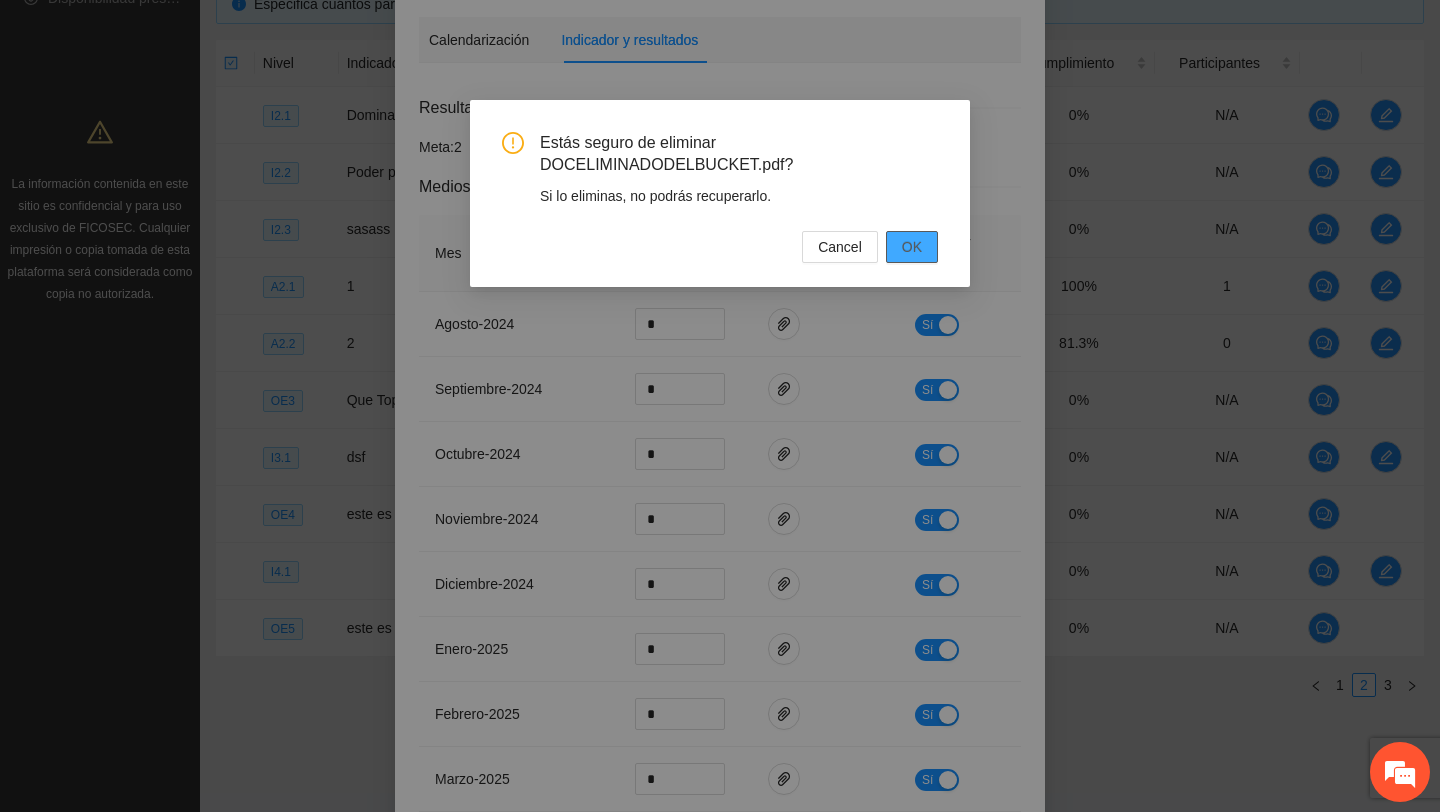click on "OK" at bounding box center [912, 247] 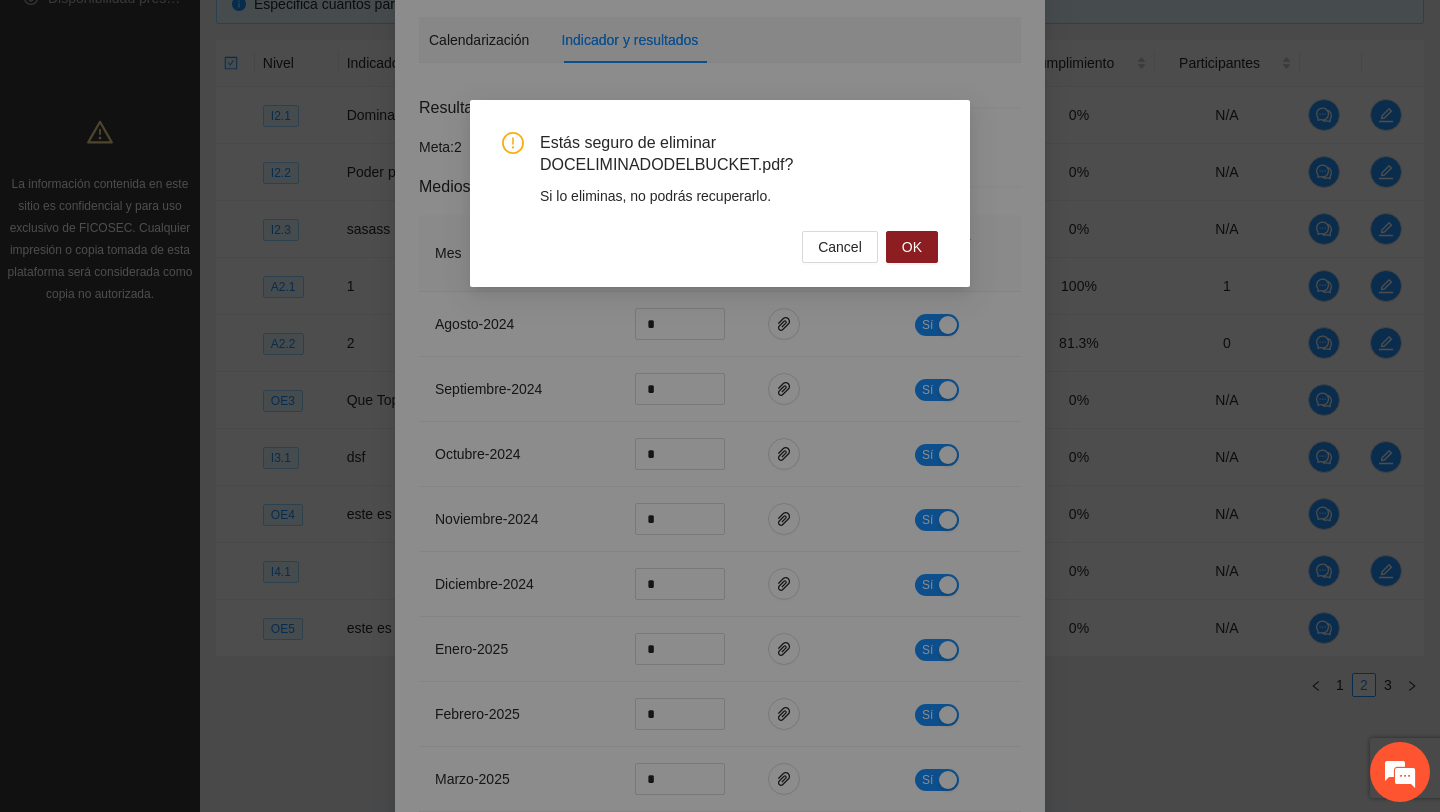 click on "Estás seguro de eliminar DOCELIMINADODELBUCKET.pdf? Si lo eliminas, no podrás recuperarlo. Cancel OK" at bounding box center (720, 406) 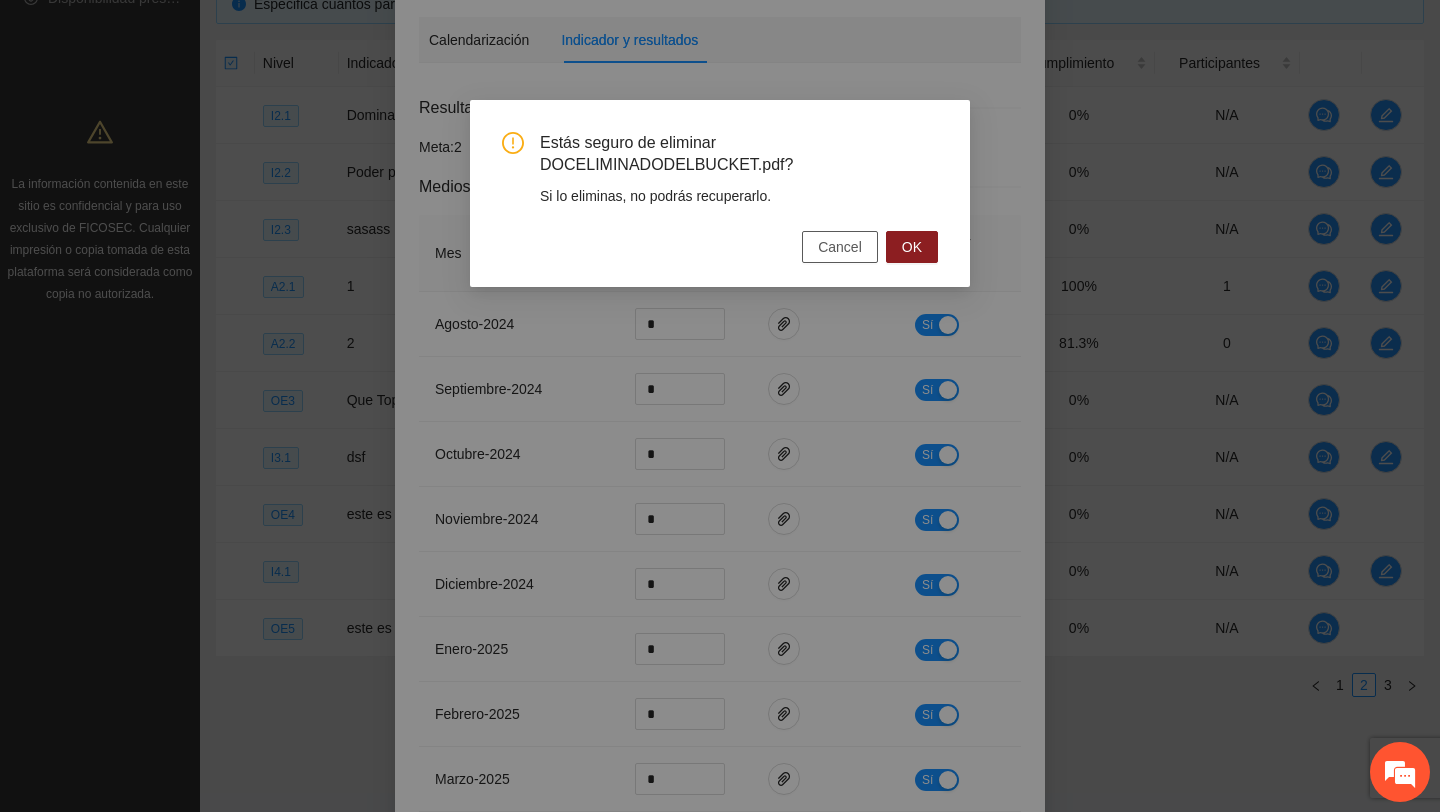 click on "Cancel" at bounding box center [840, 247] 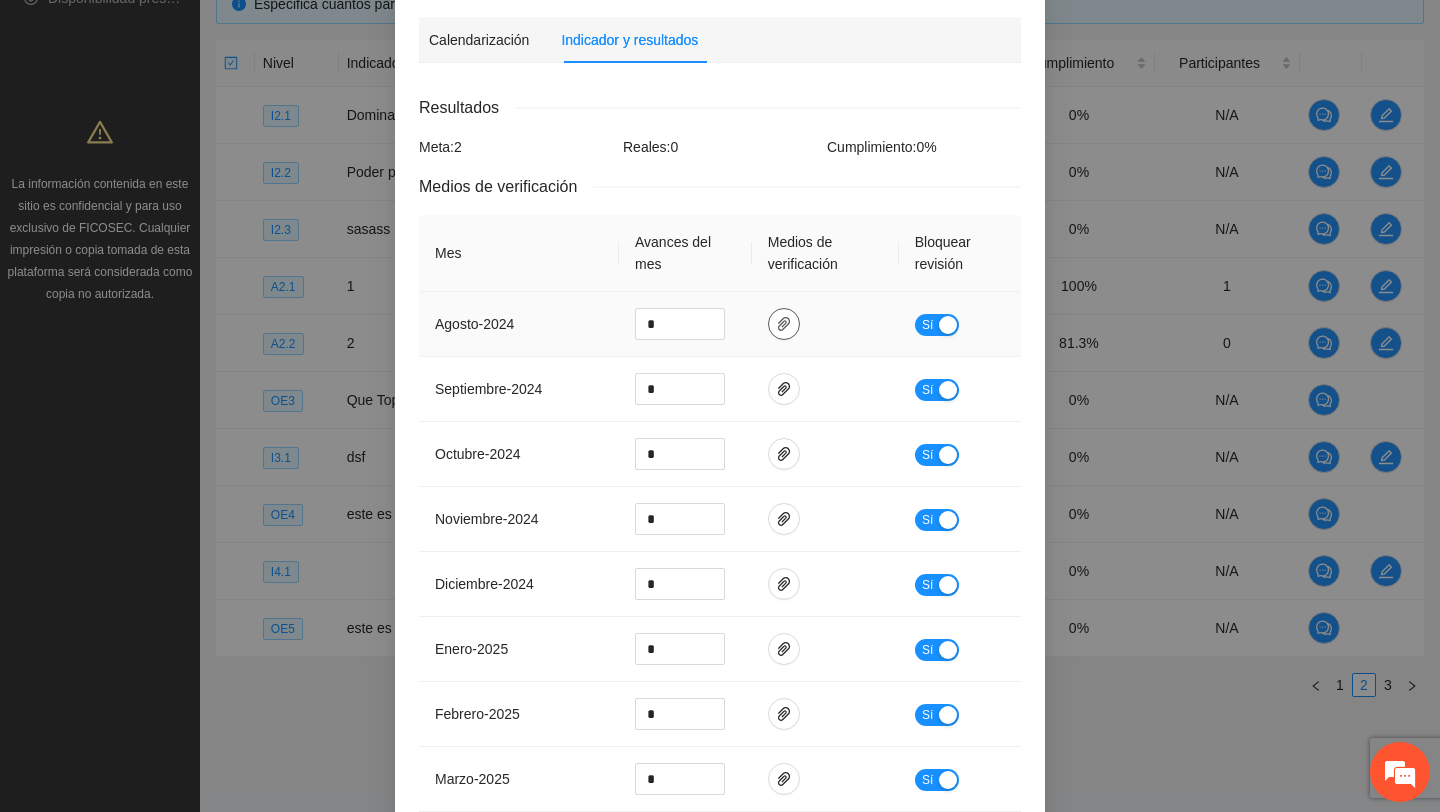 click 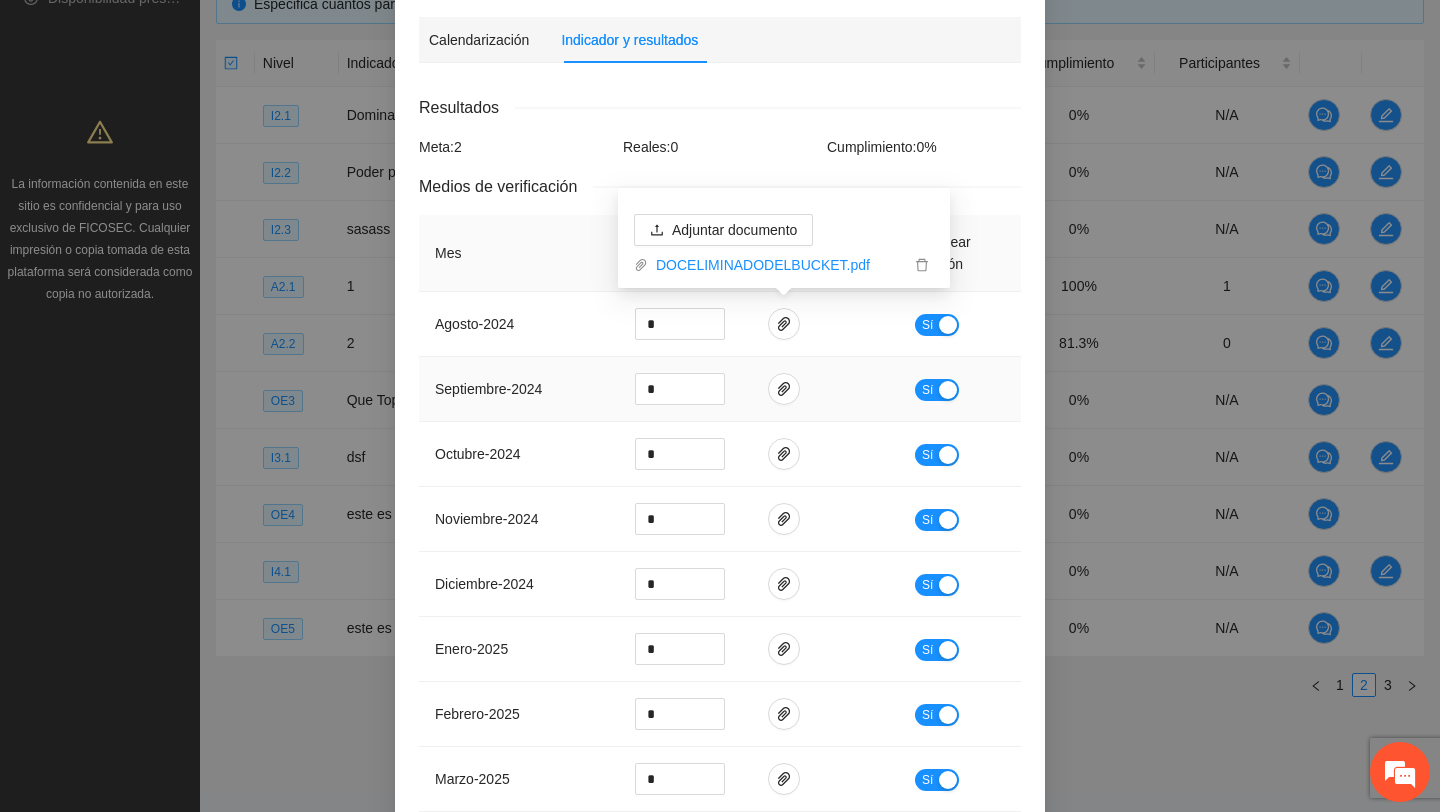 click at bounding box center [825, 389] 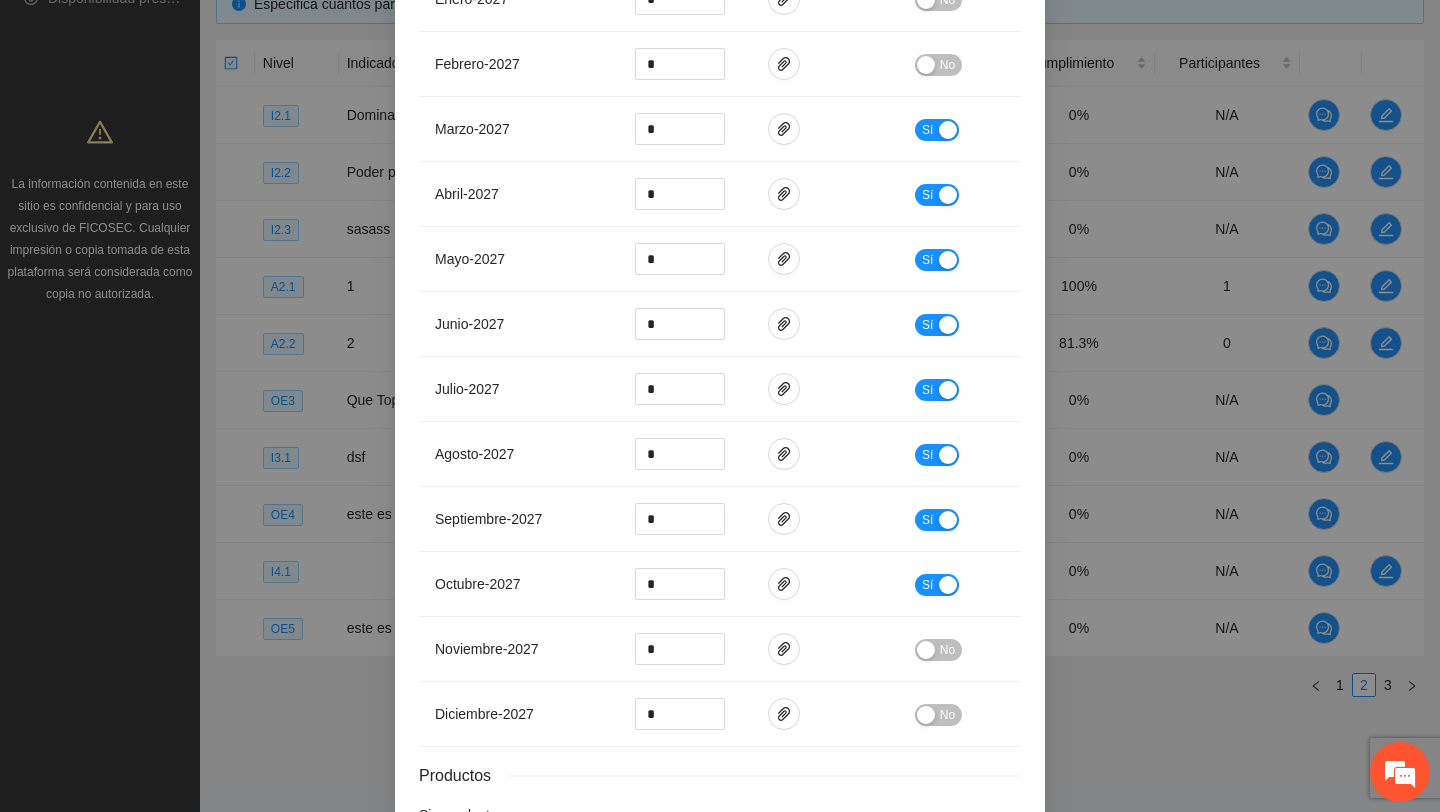 scroll, scrollTop: 2591, scrollLeft: 0, axis: vertical 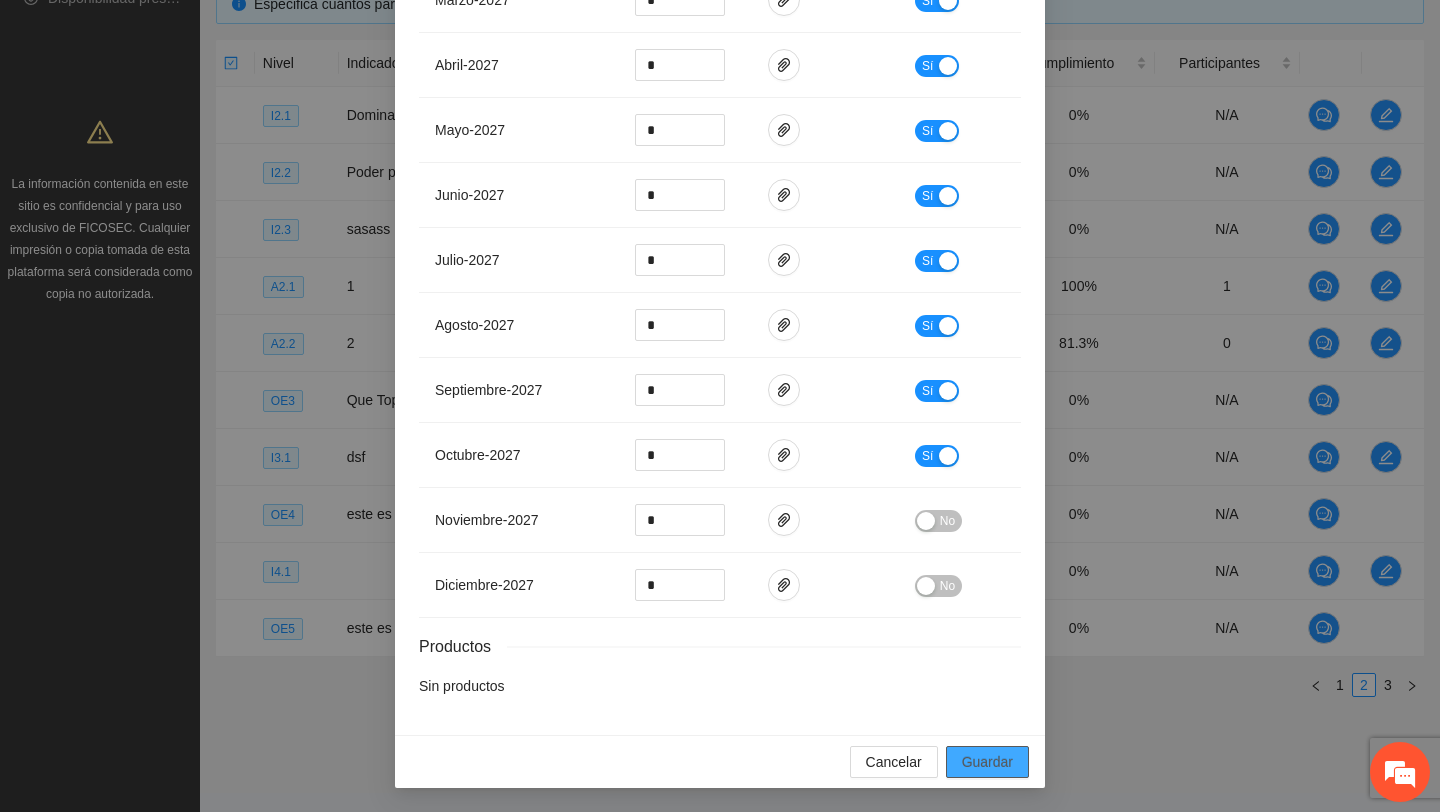 click on "Guardar" at bounding box center (987, 762) 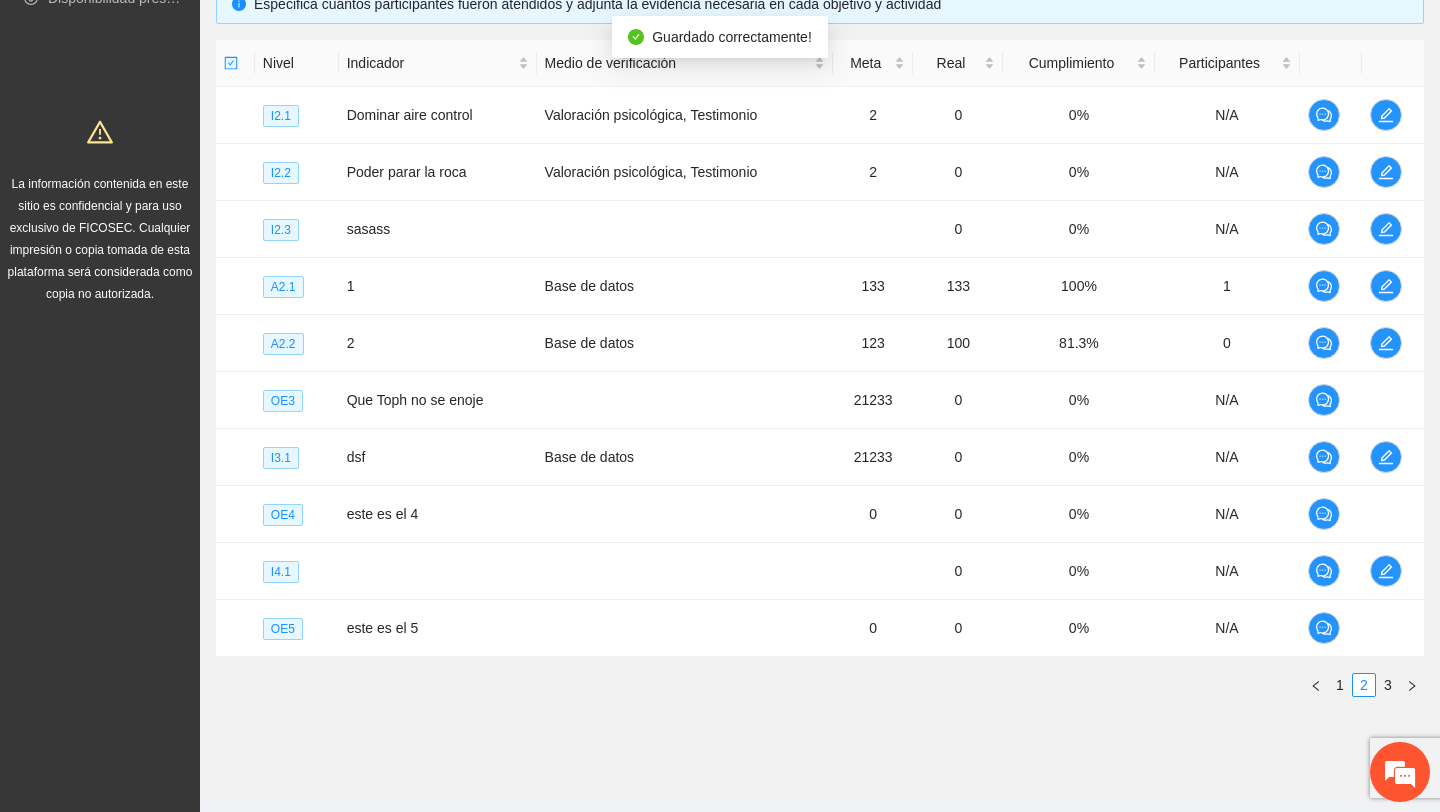 scroll, scrollTop: 2491, scrollLeft: 0, axis: vertical 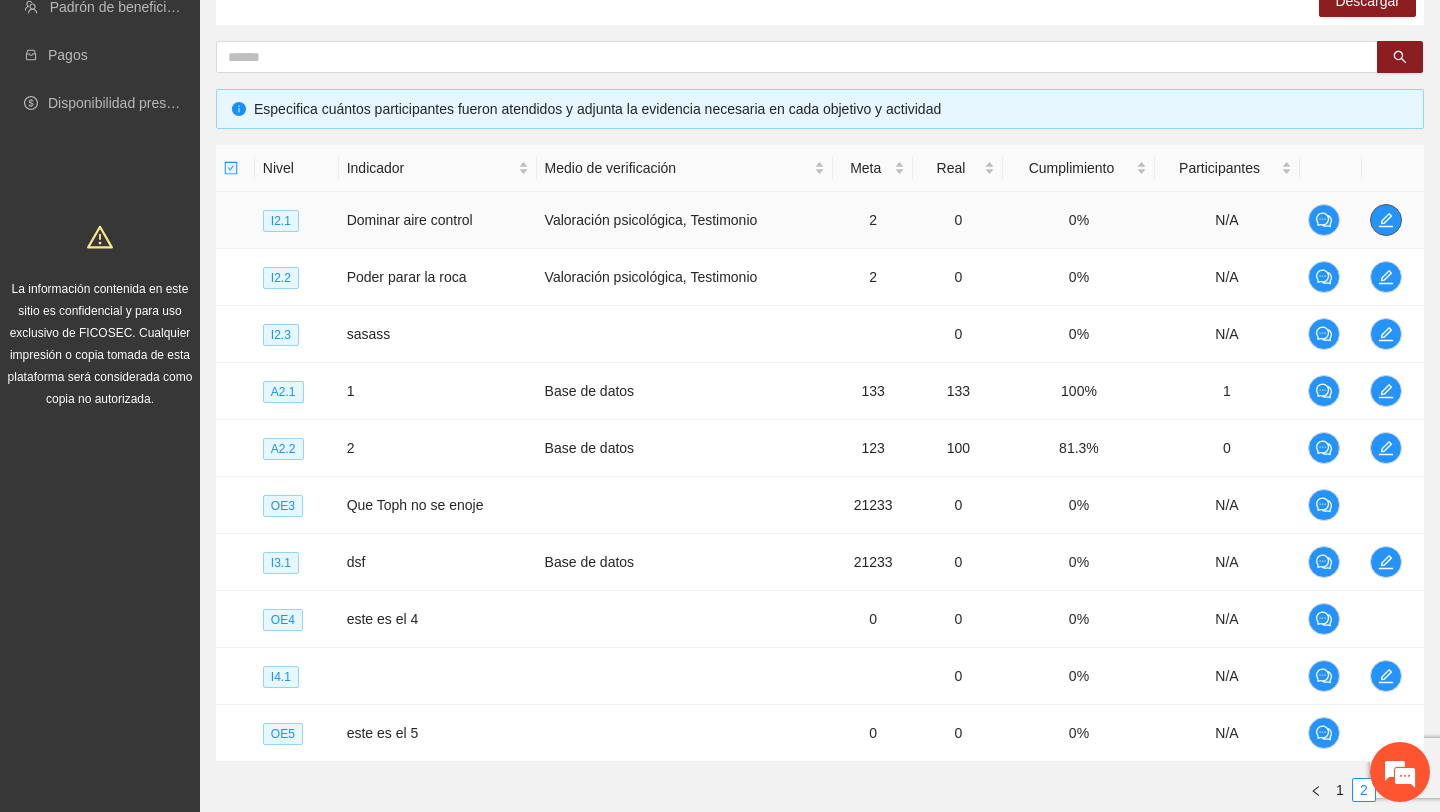 click 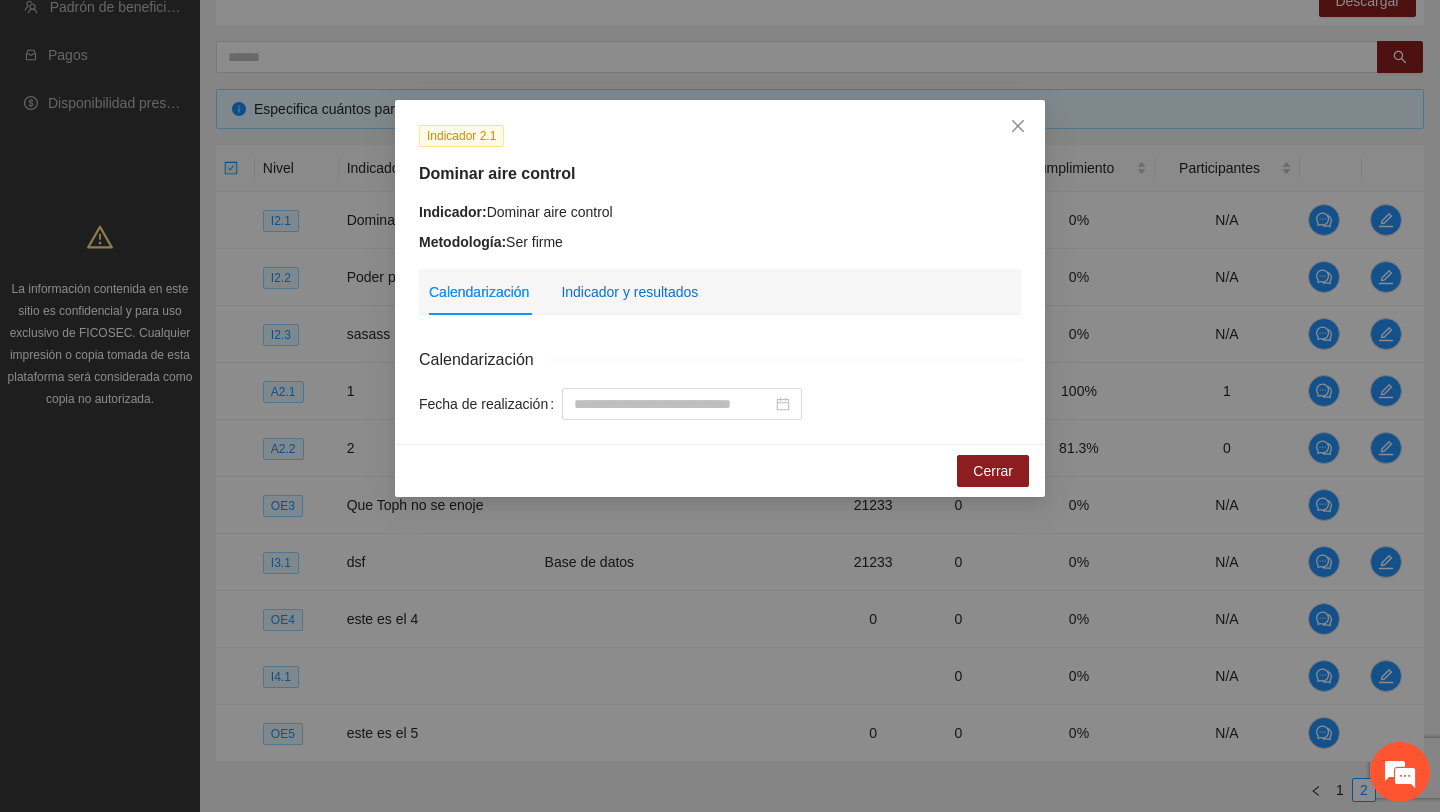 click on "Indicador y resultados" at bounding box center (629, 292) 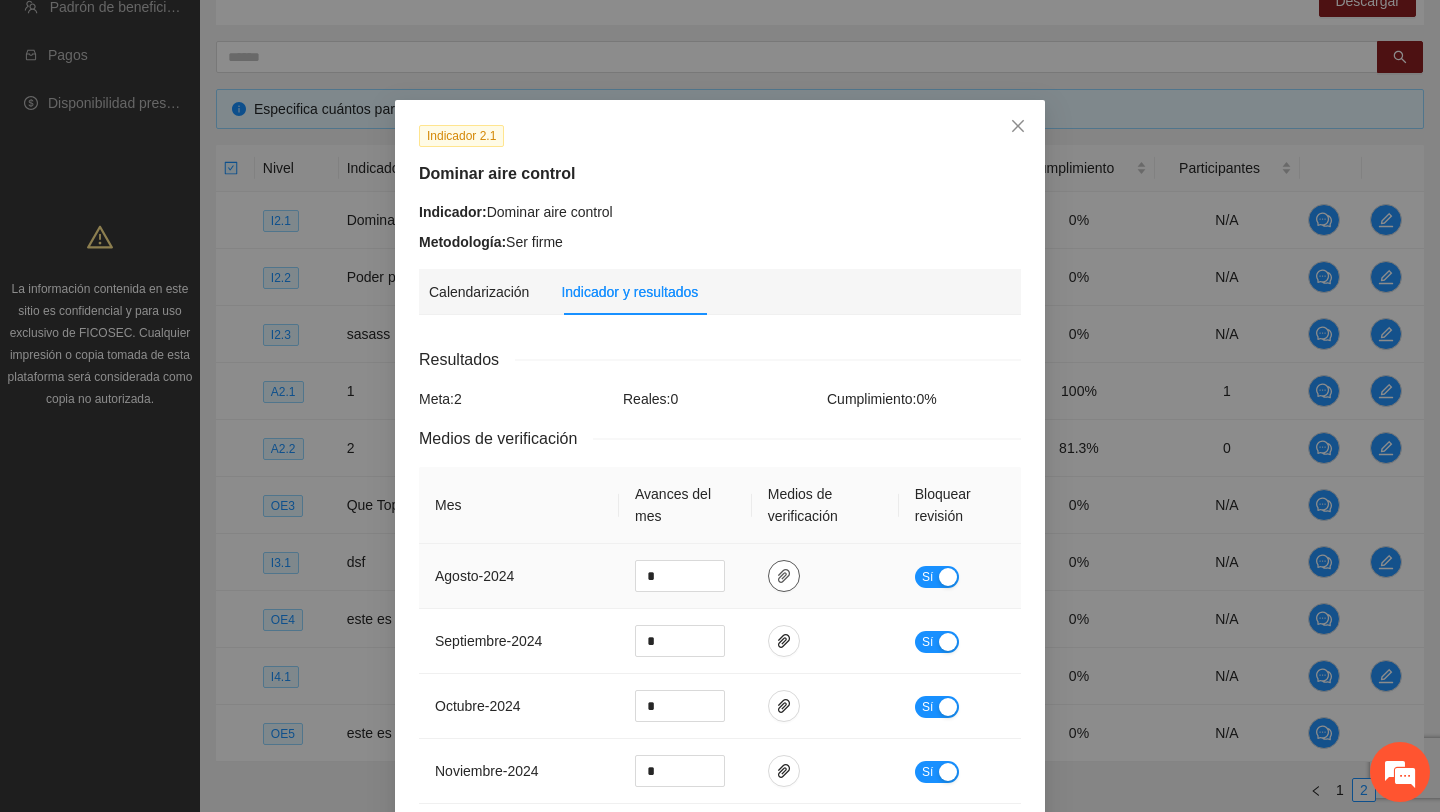 click 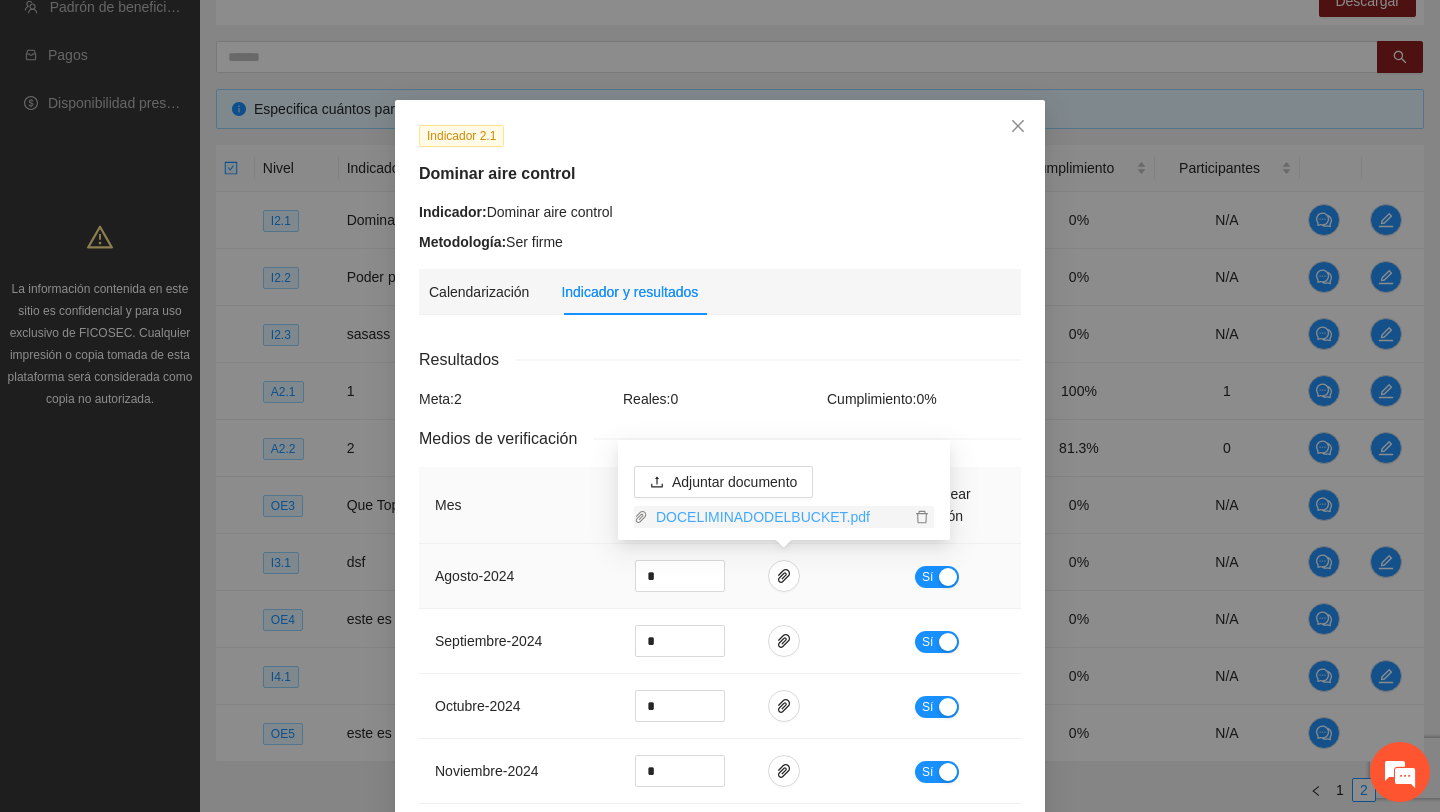 click on "DOCELIMINADODELBUCKET.pdf" at bounding box center [779, 517] 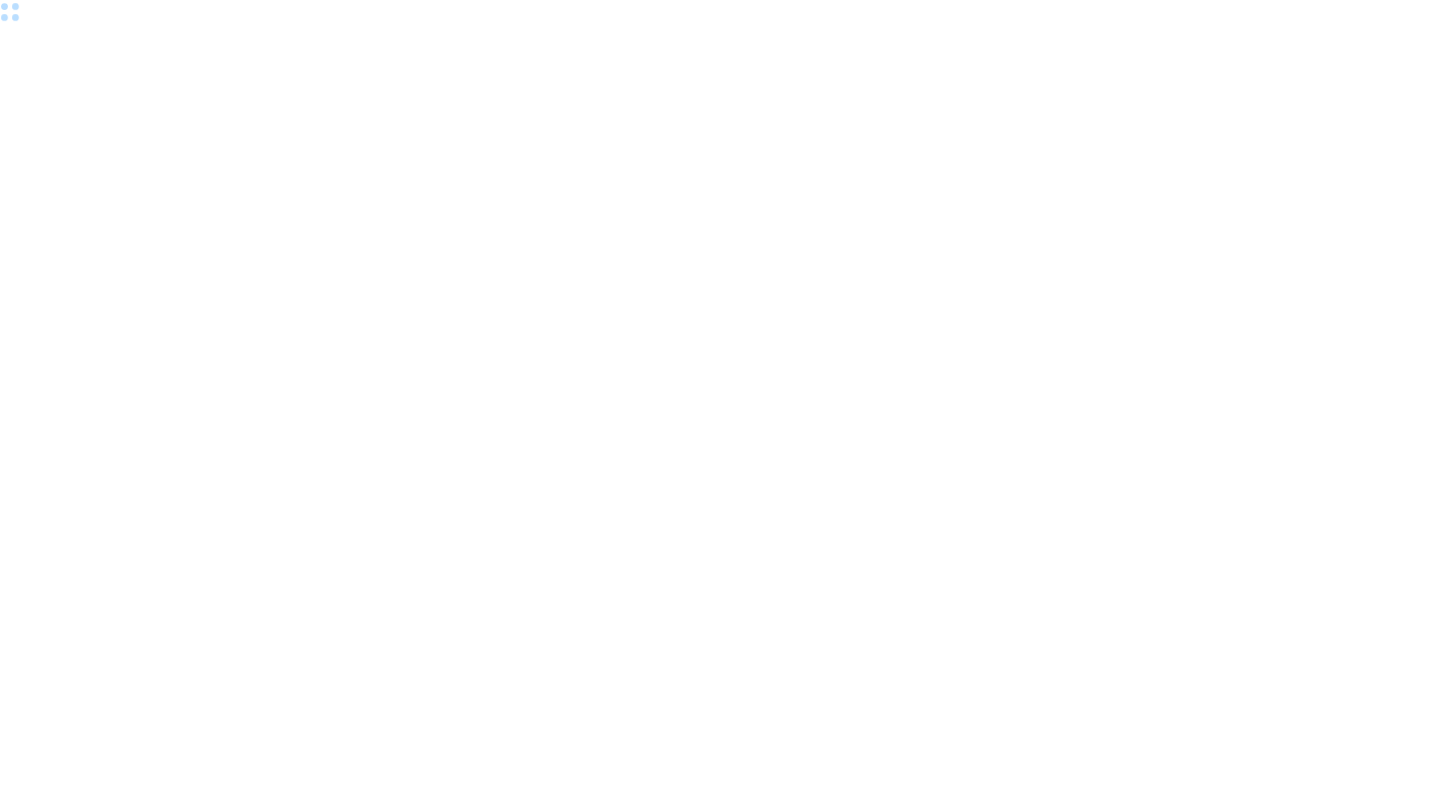 scroll, scrollTop: 0, scrollLeft: 0, axis: both 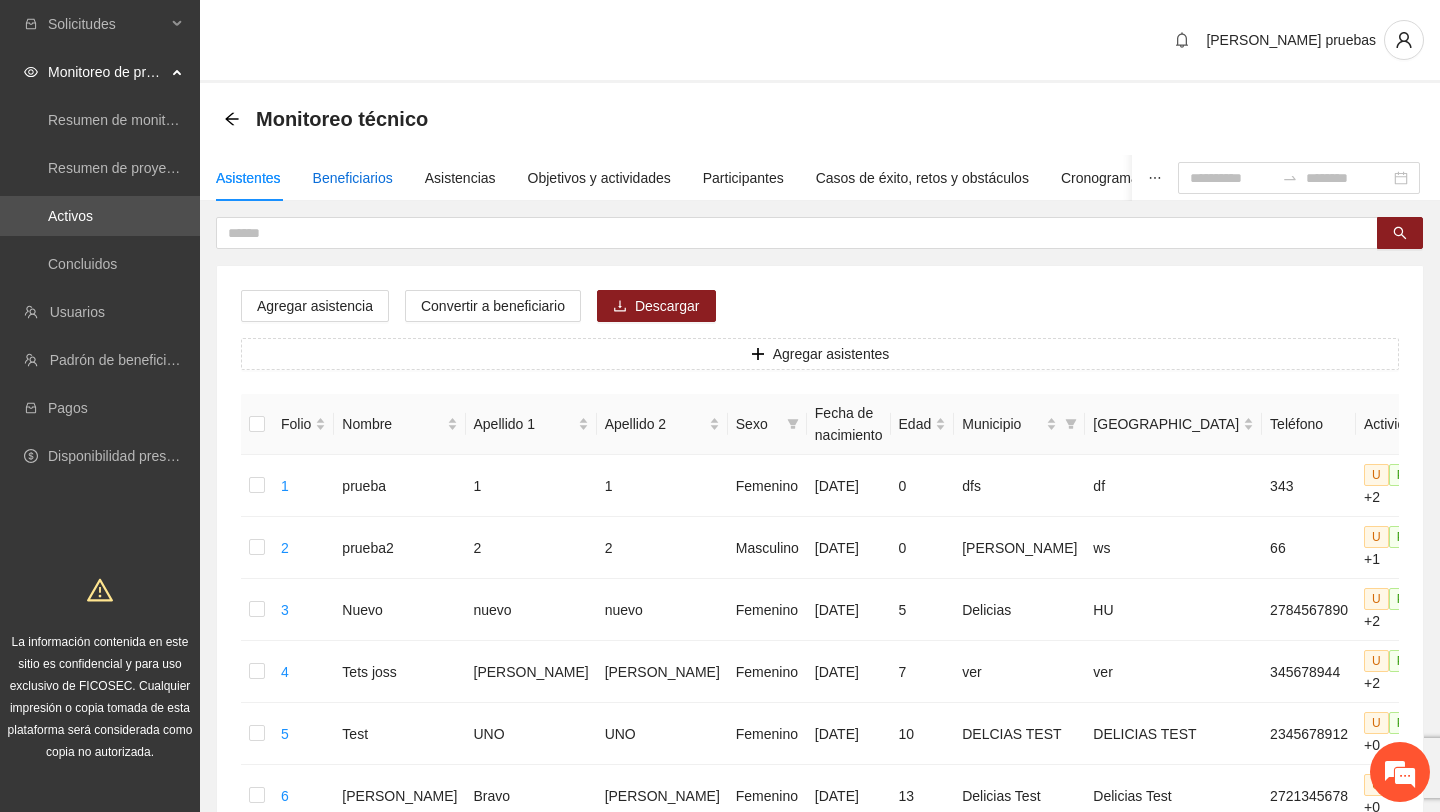 click on "Beneficiarios" at bounding box center (353, 178) 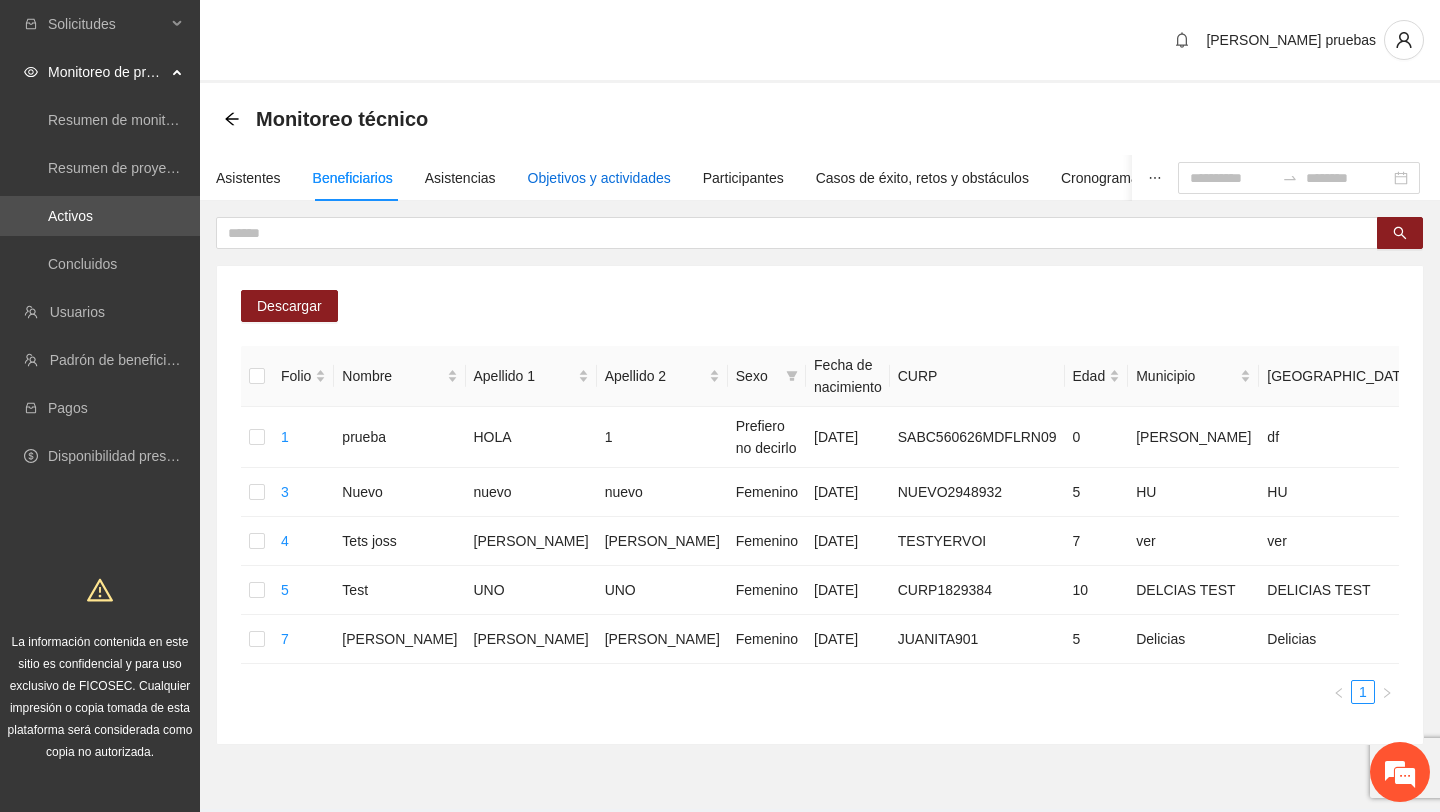click on "Objetivos y actividades" at bounding box center [599, 178] 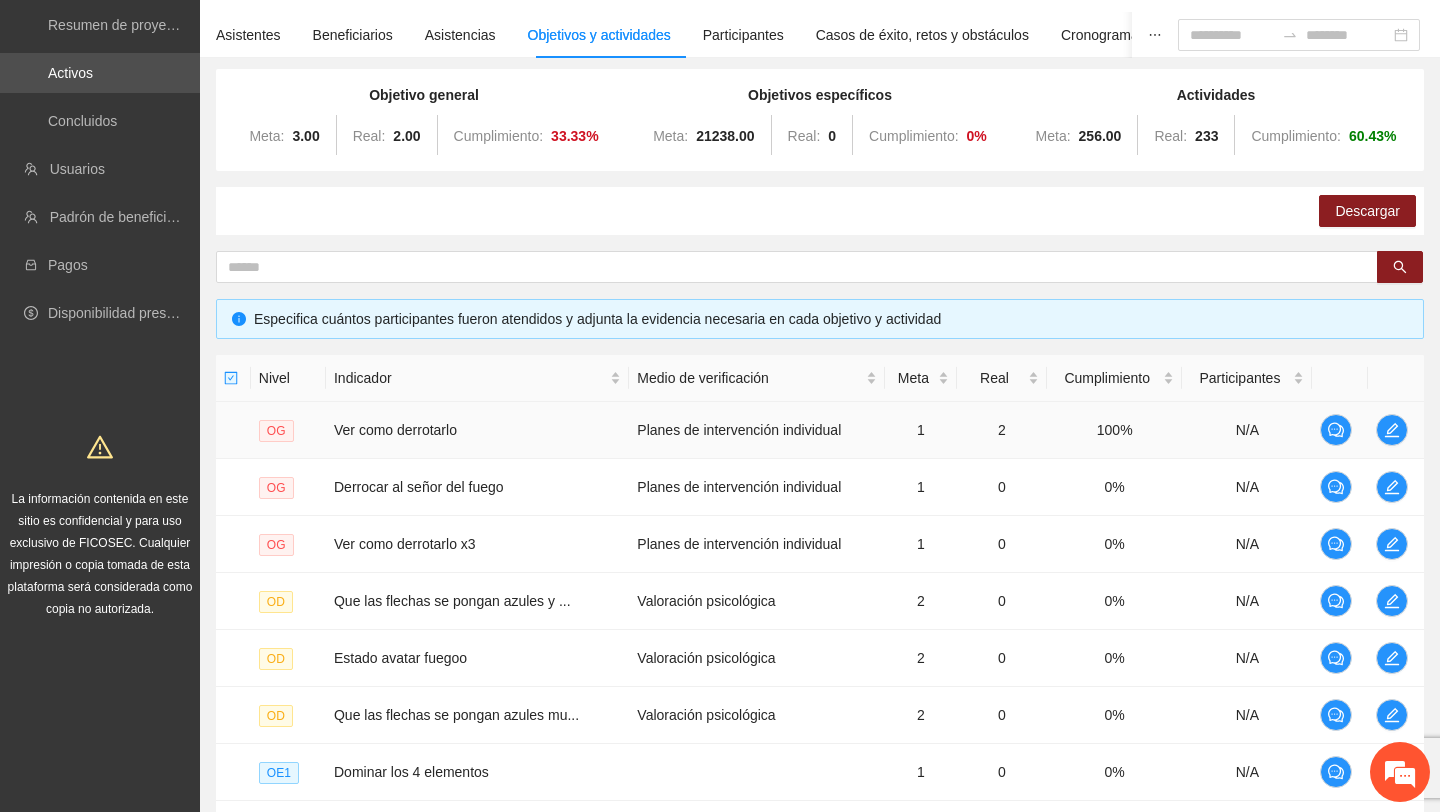scroll, scrollTop: 475, scrollLeft: 0, axis: vertical 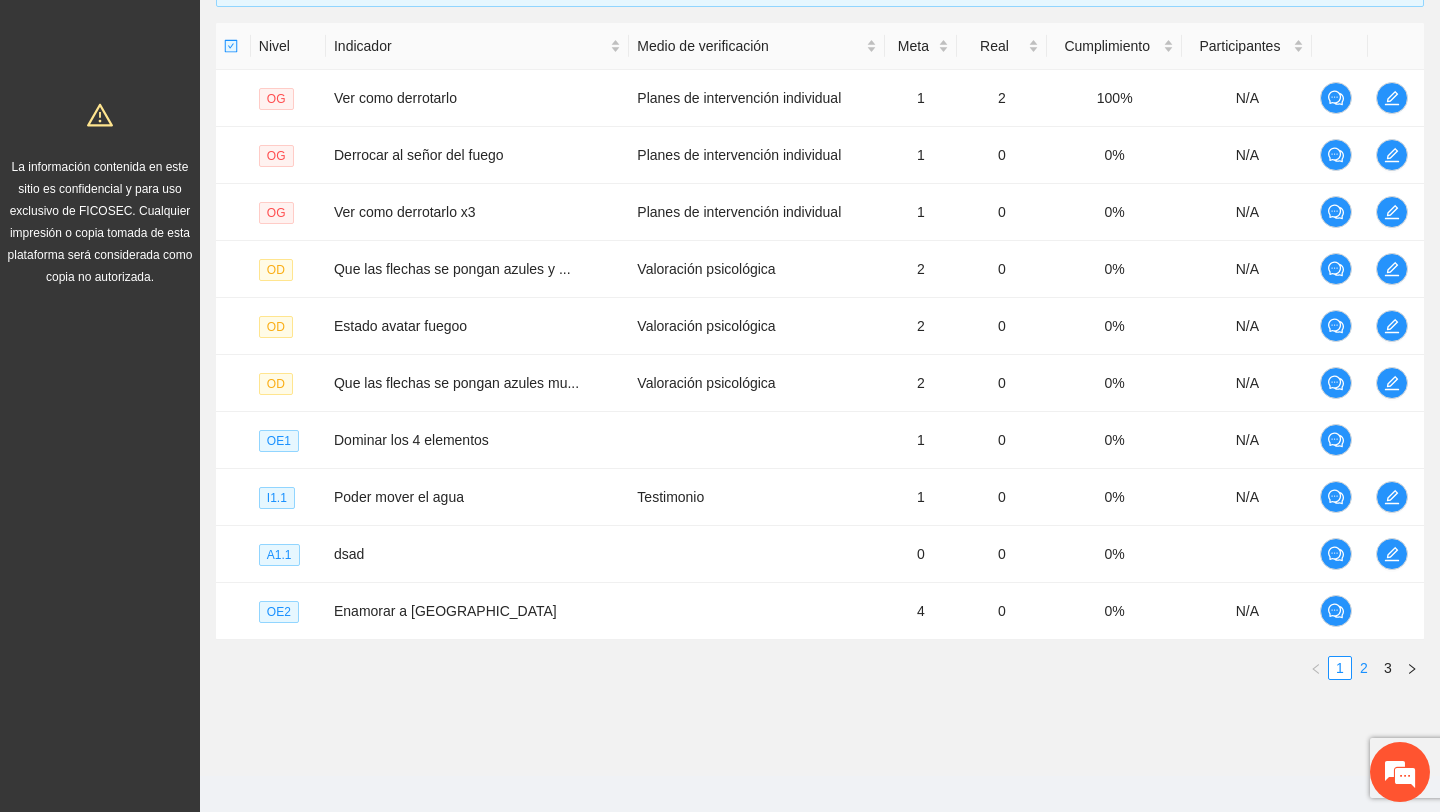 click on "2" at bounding box center [1364, 668] 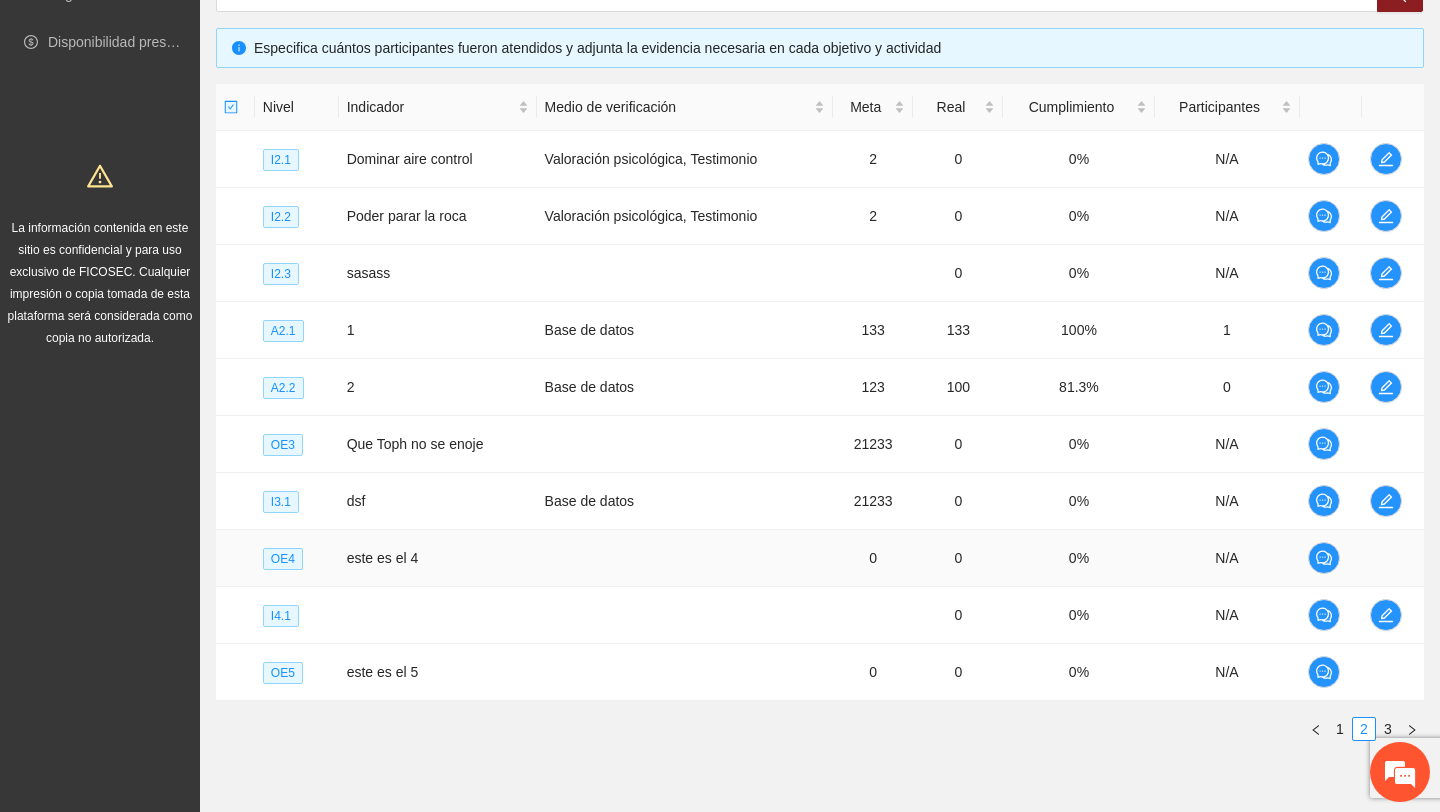 scroll, scrollTop: 329, scrollLeft: 0, axis: vertical 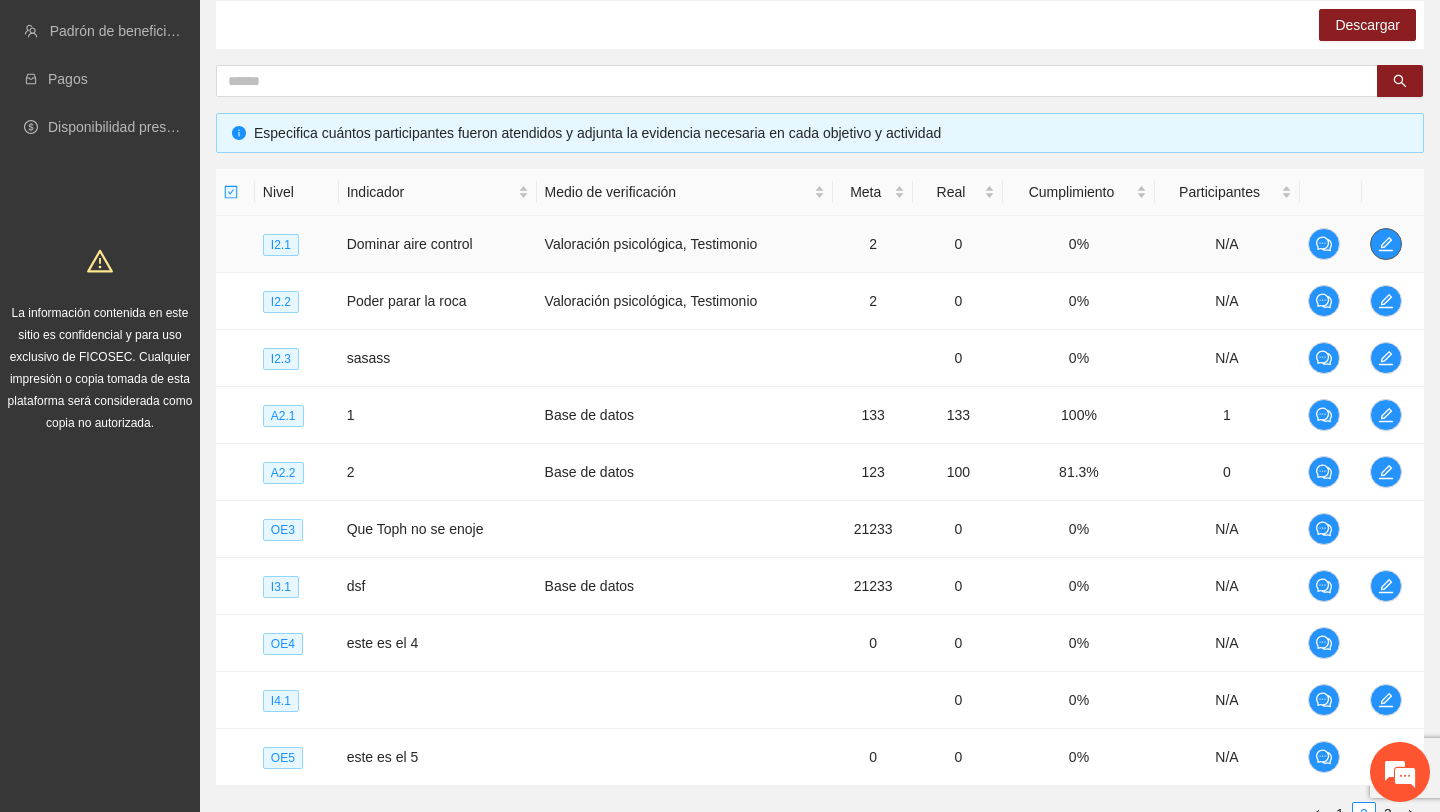 click at bounding box center [1386, 244] 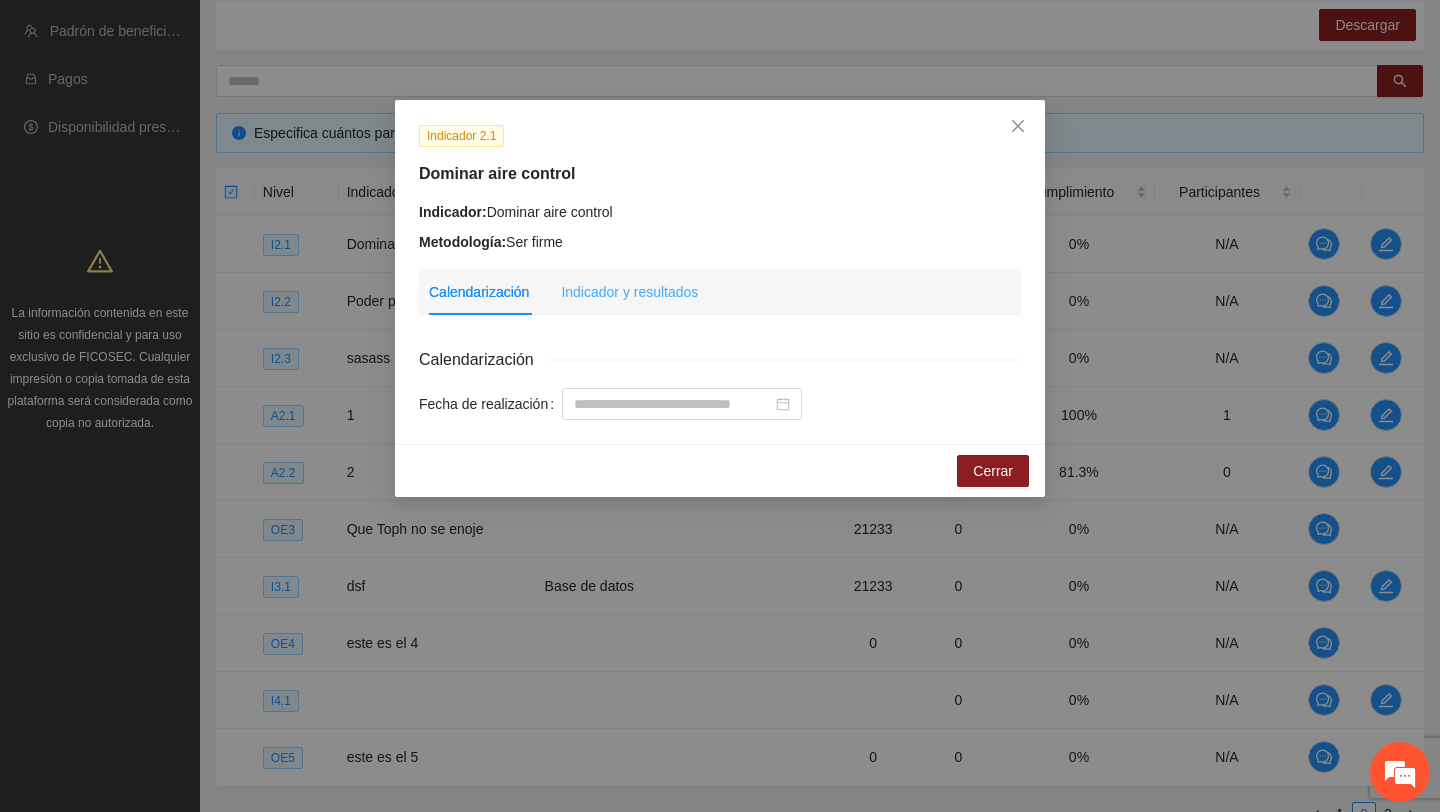 click on "Indicador y resultados" at bounding box center [629, 292] 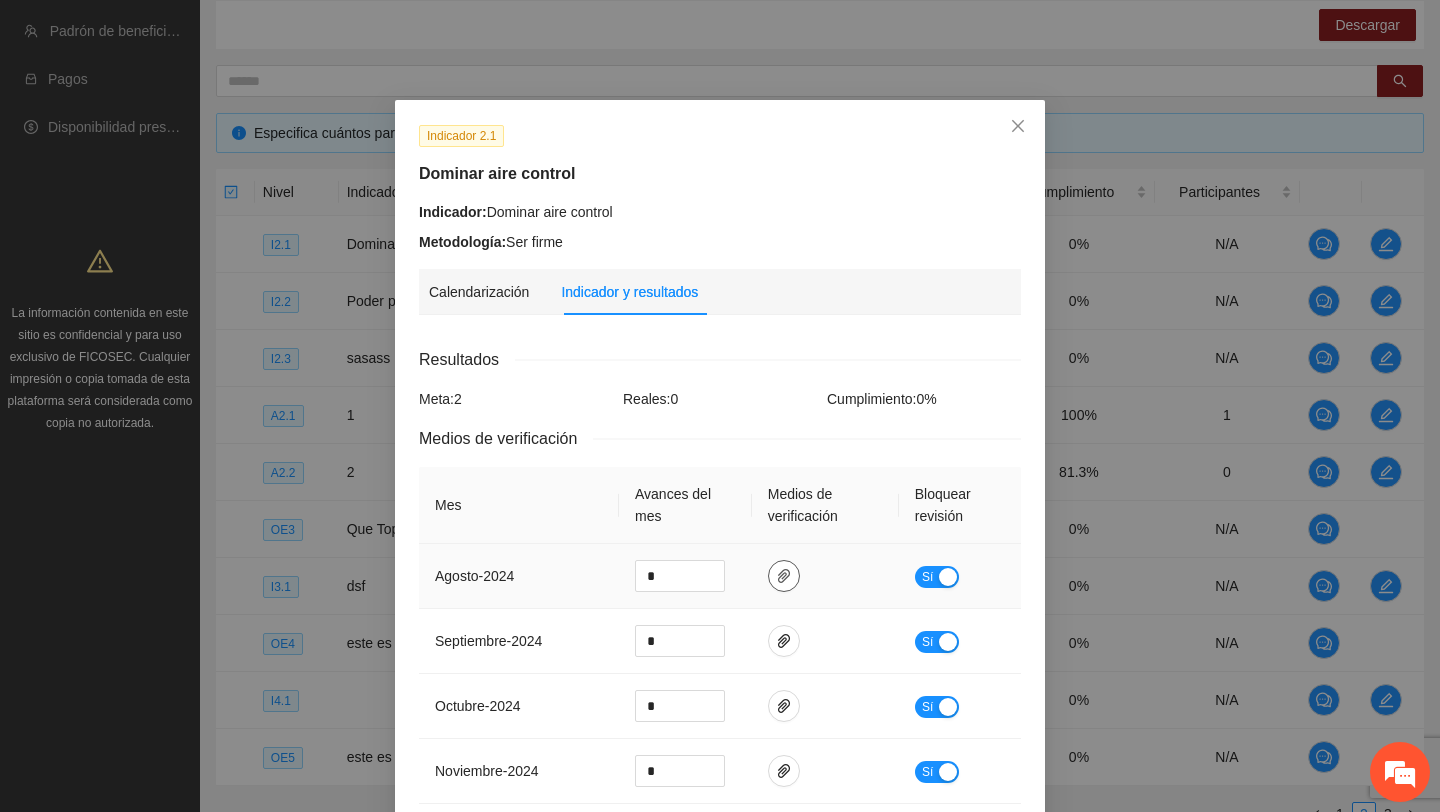 click at bounding box center (784, 576) 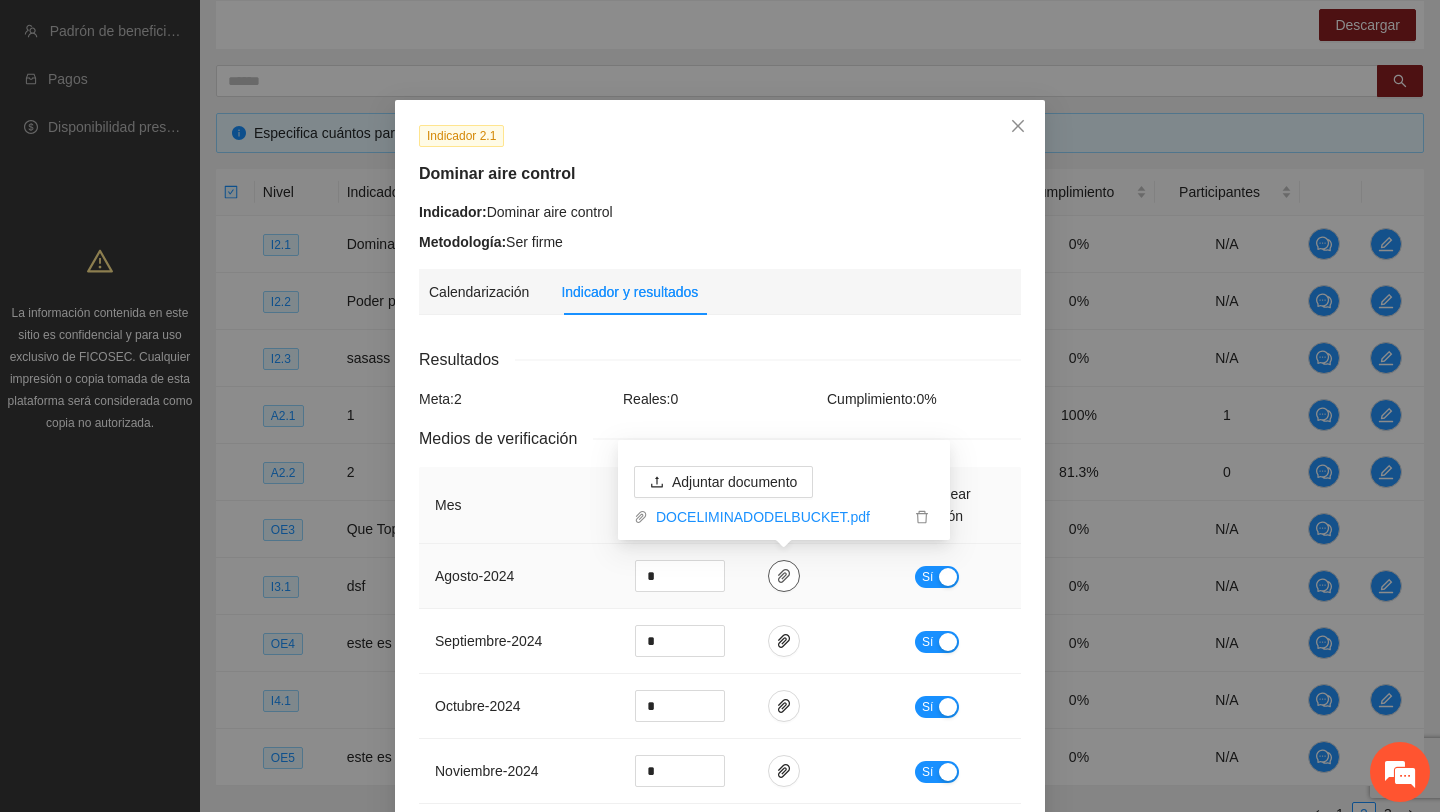 type 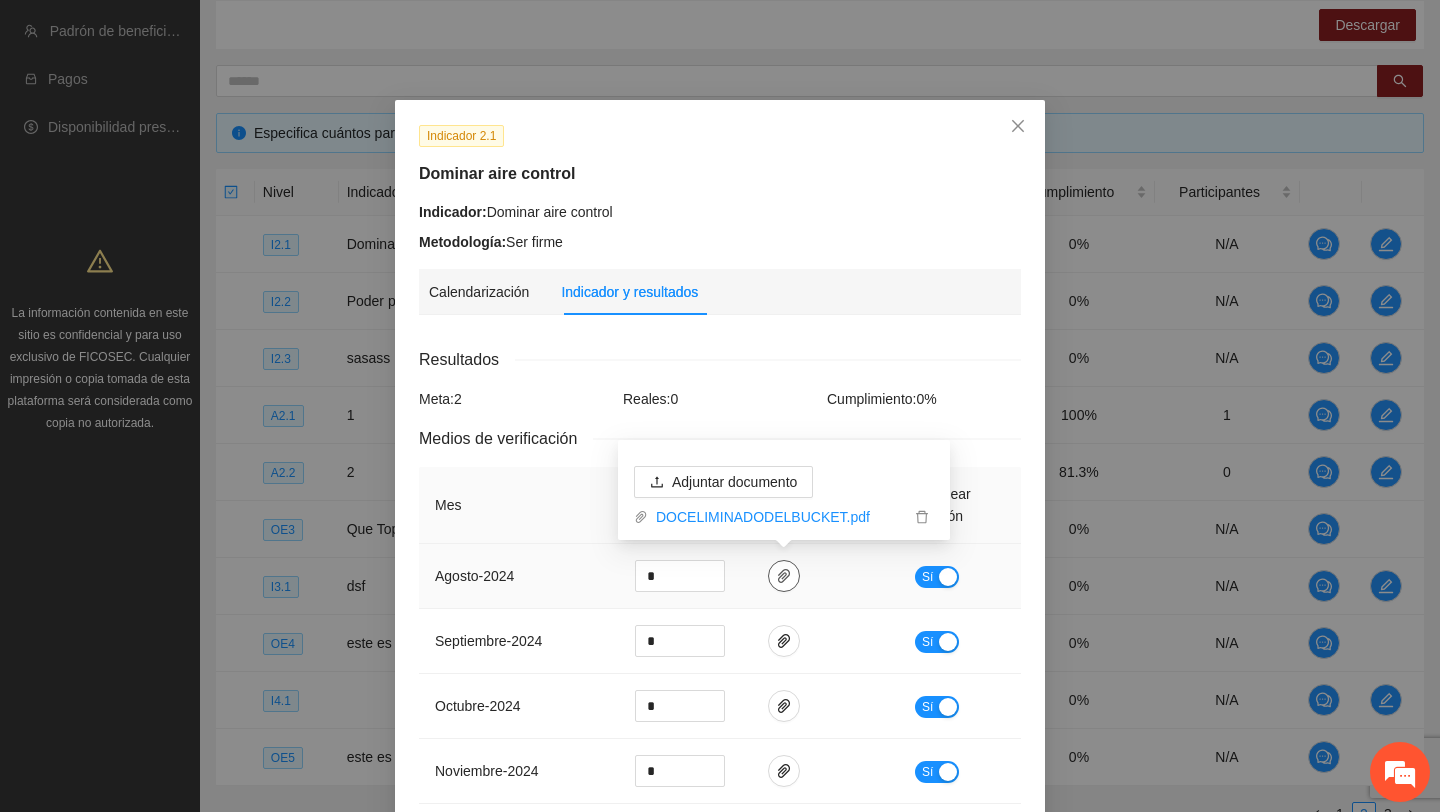 scroll, scrollTop: 0, scrollLeft: 0, axis: both 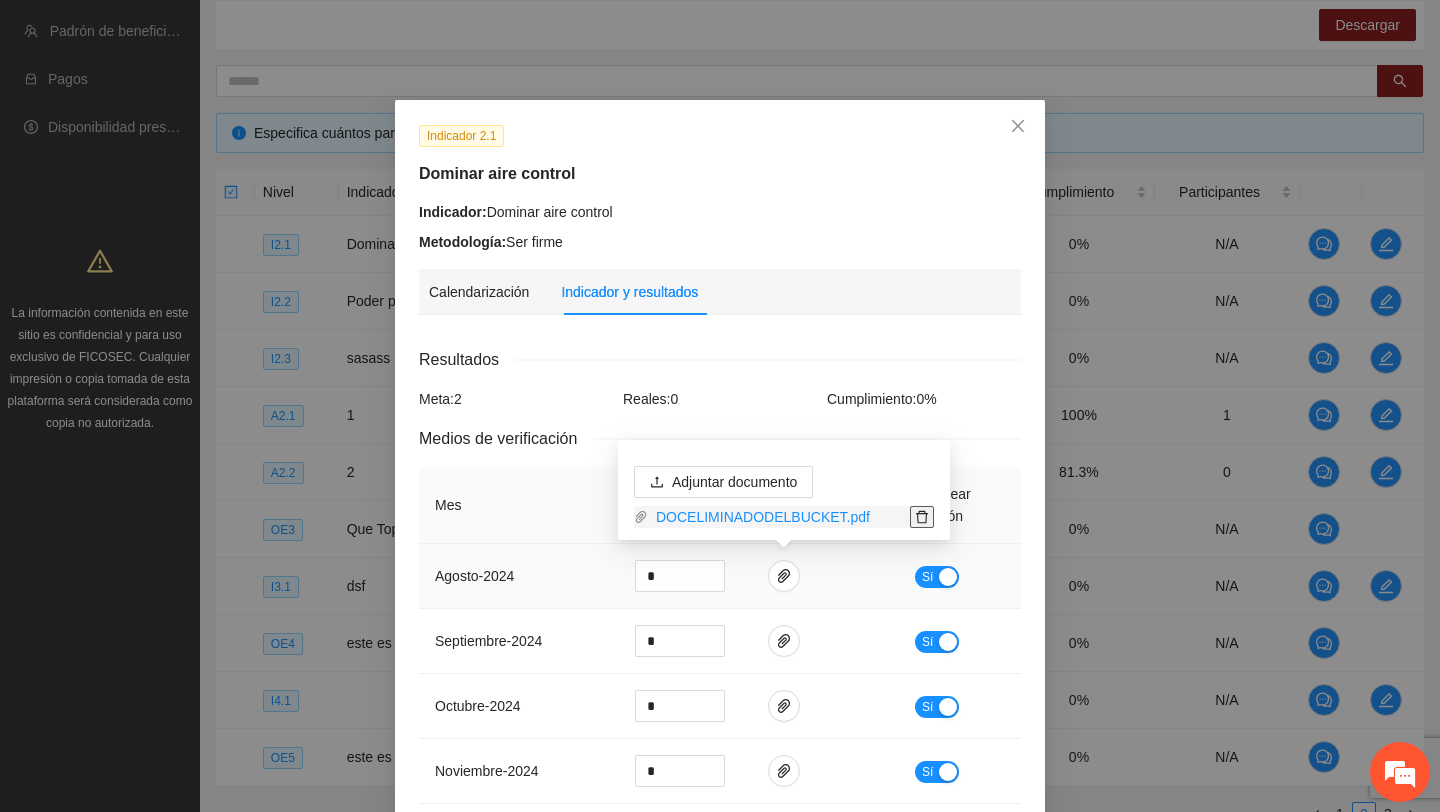 click 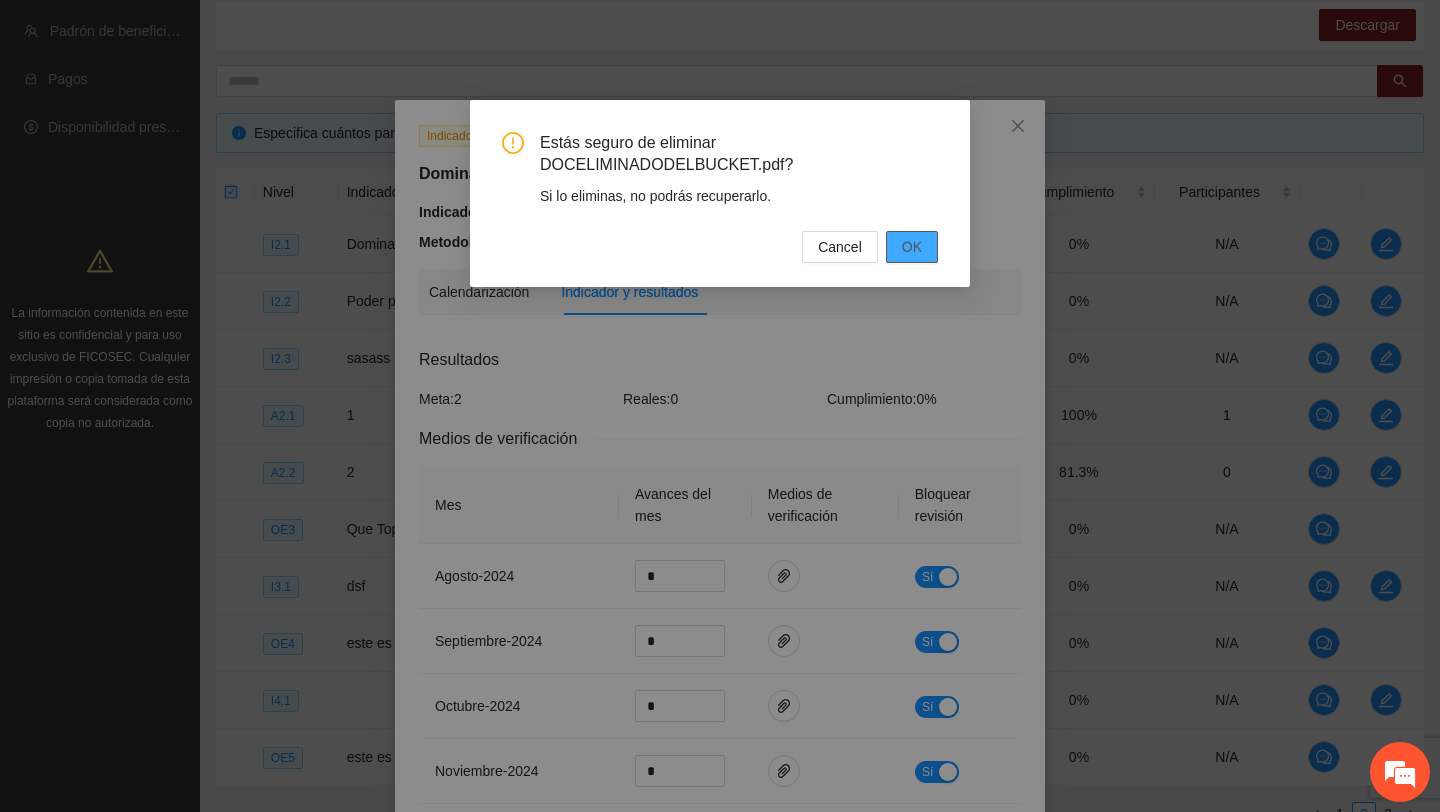 click on "OK" at bounding box center [912, 247] 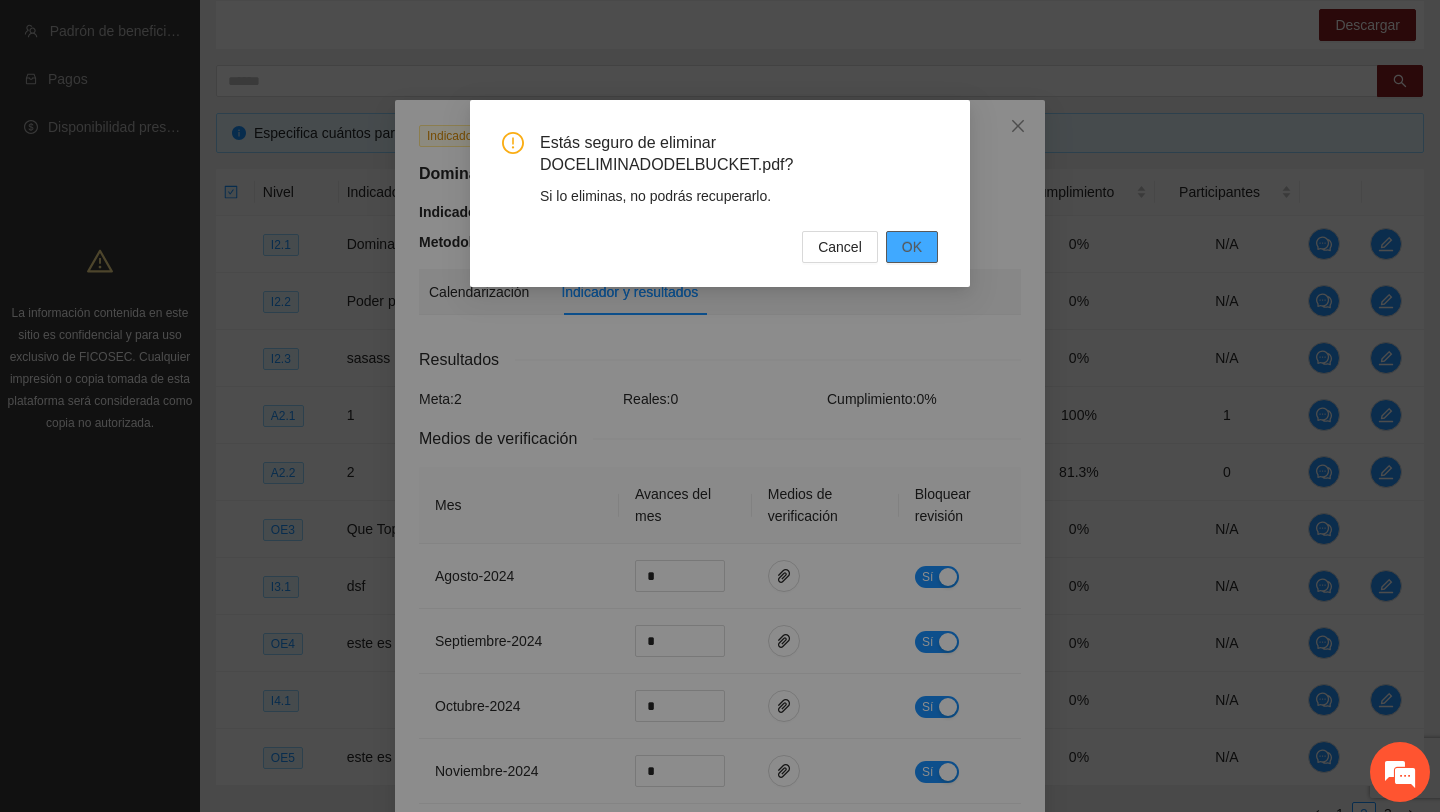 click on "OK" at bounding box center [912, 247] 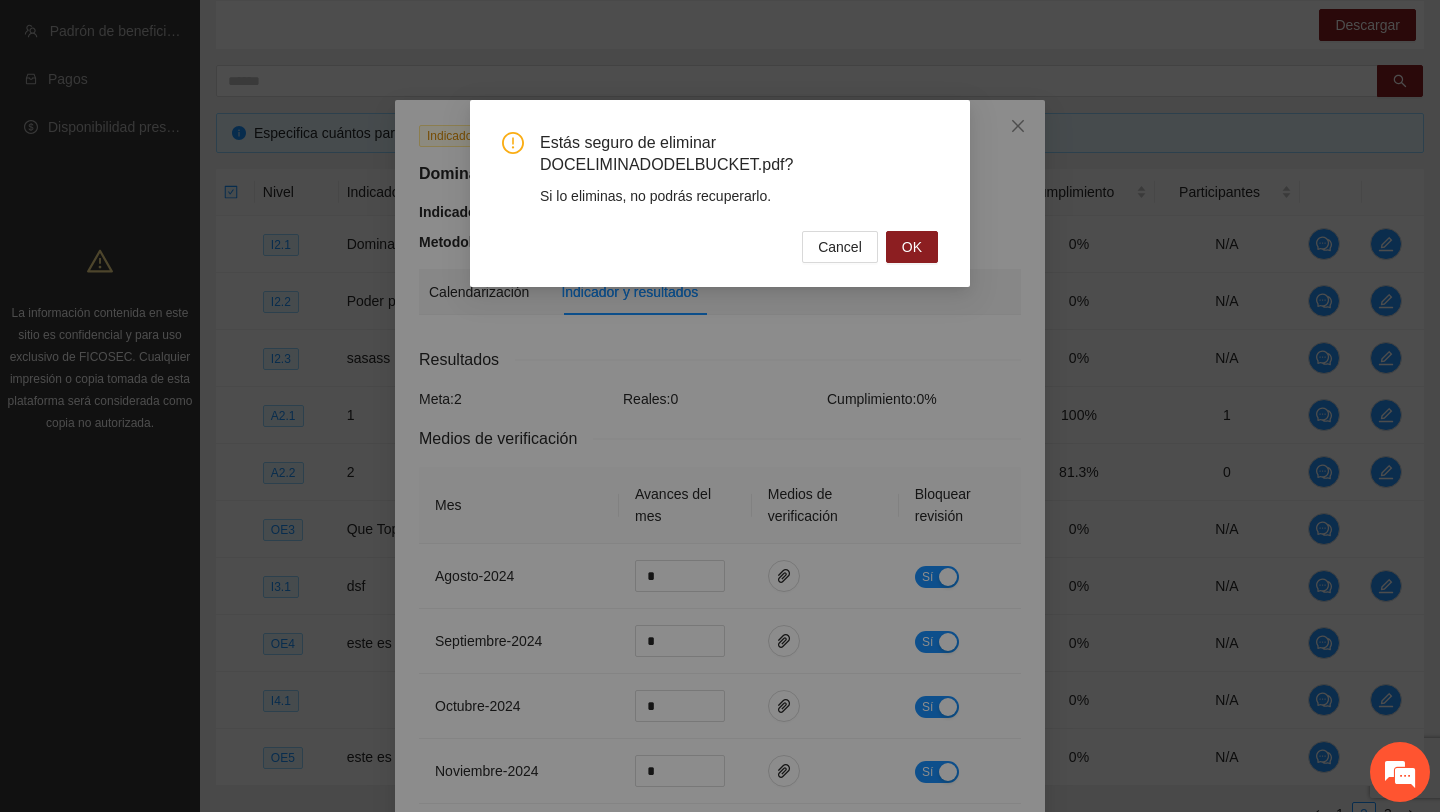 type 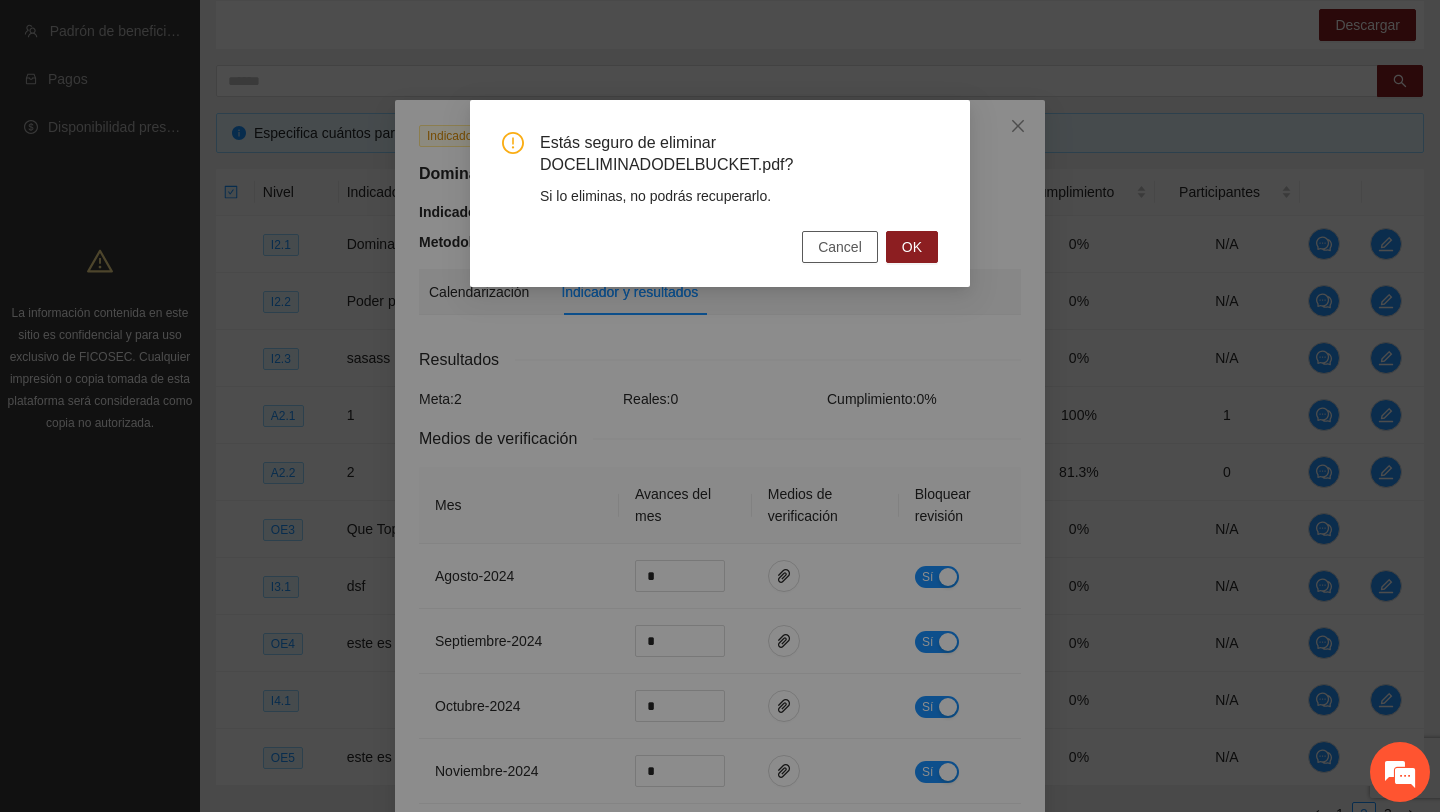 click on "Cancel" at bounding box center (840, 247) 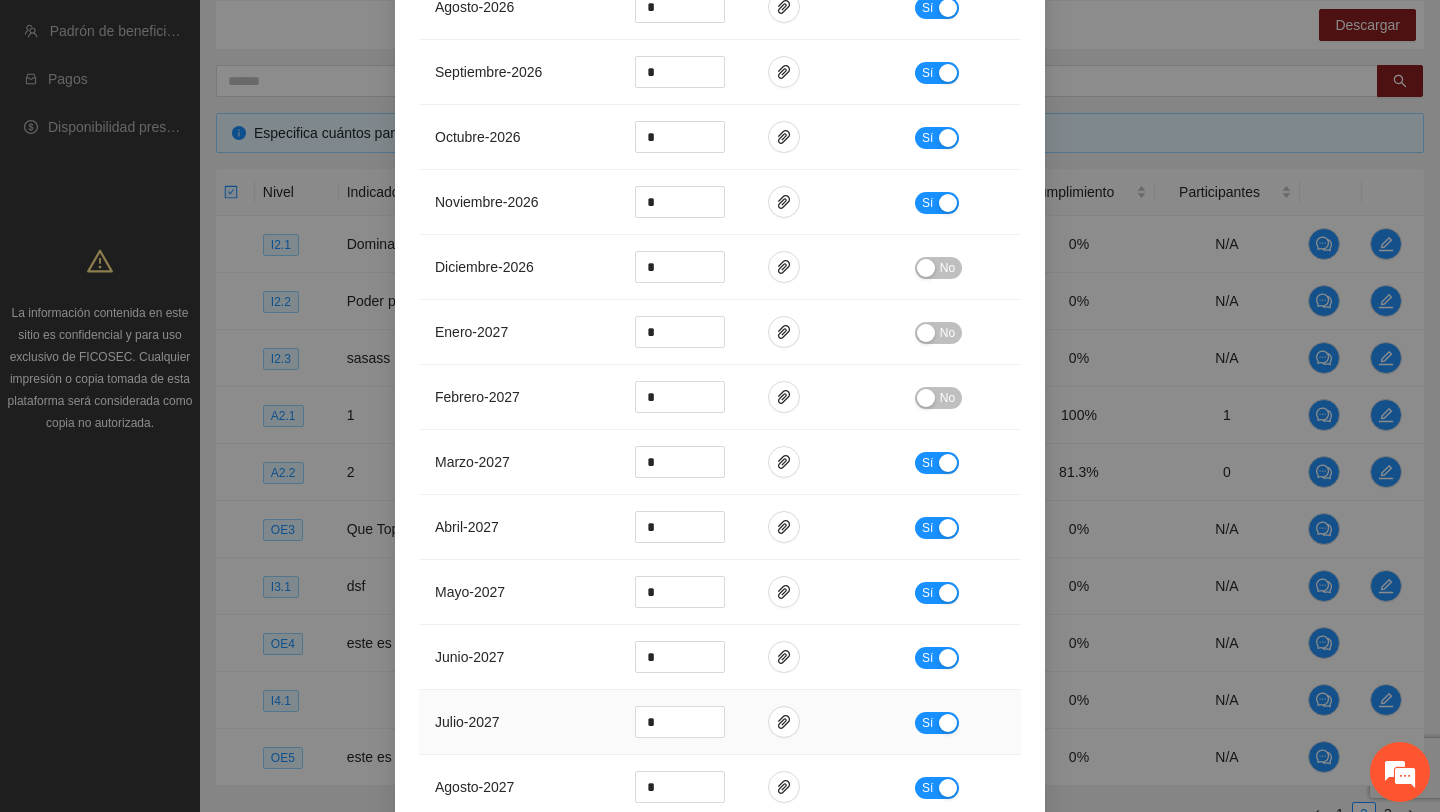scroll, scrollTop: 2591, scrollLeft: 0, axis: vertical 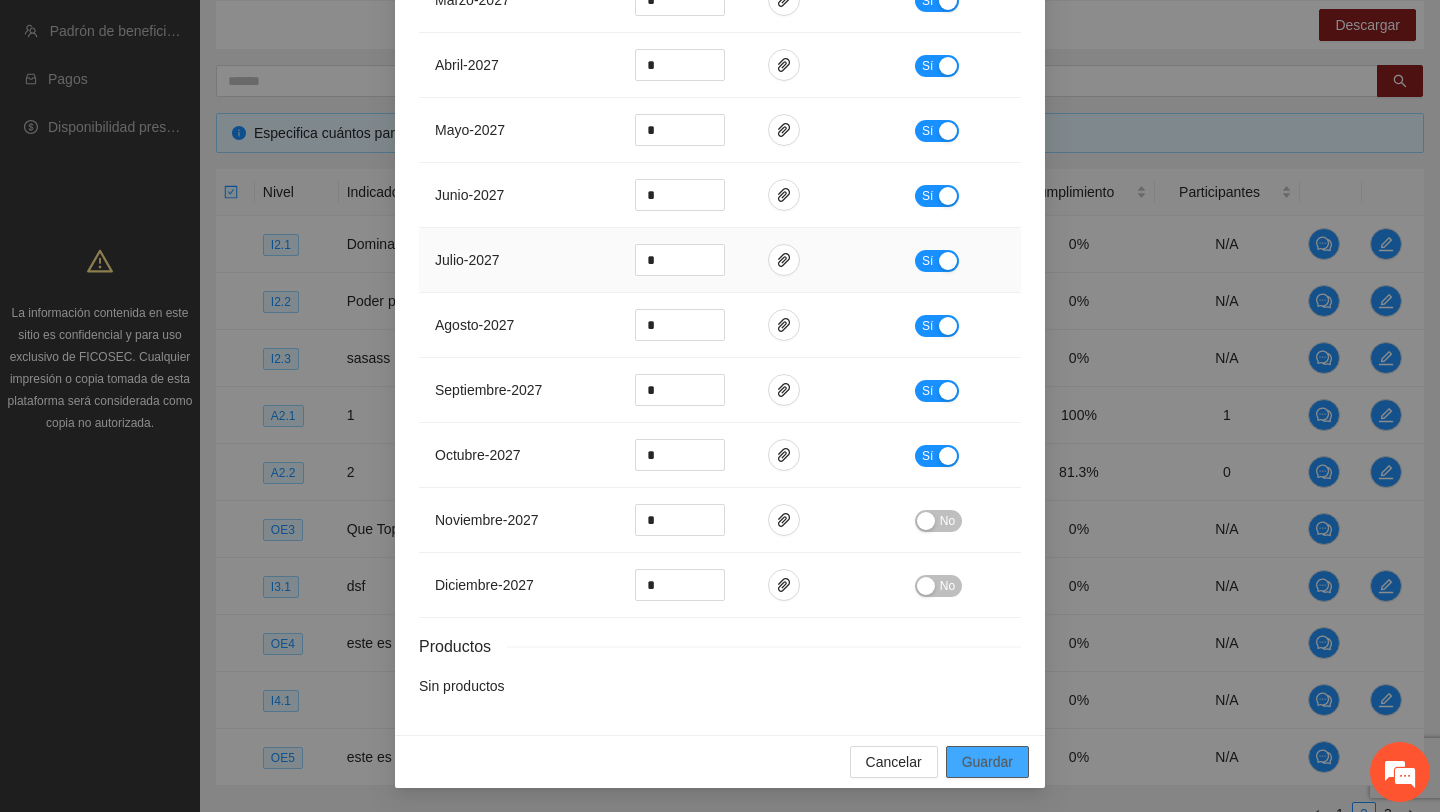 click on "Guardar" at bounding box center [987, 762] 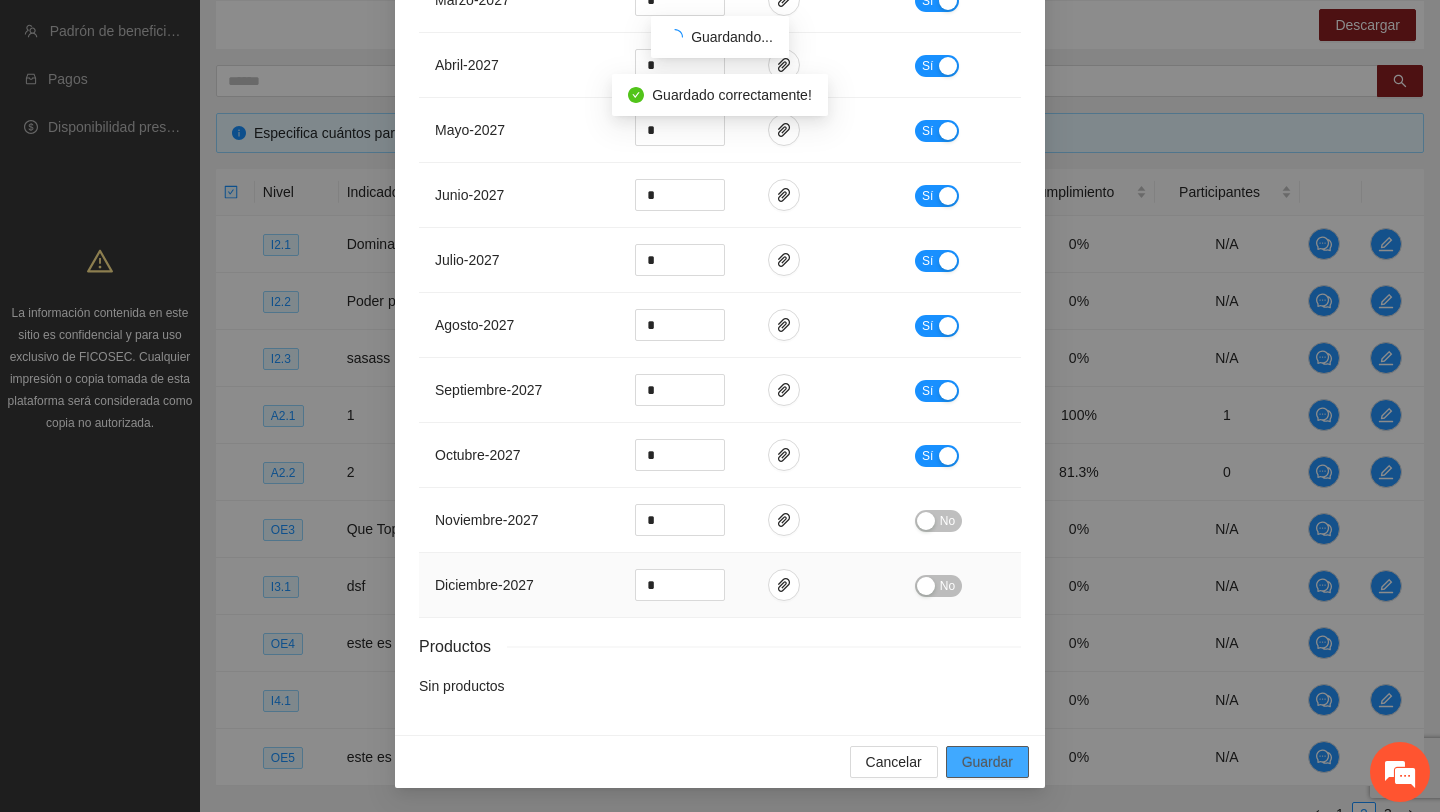 scroll, scrollTop: 2491, scrollLeft: 0, axis: vertical 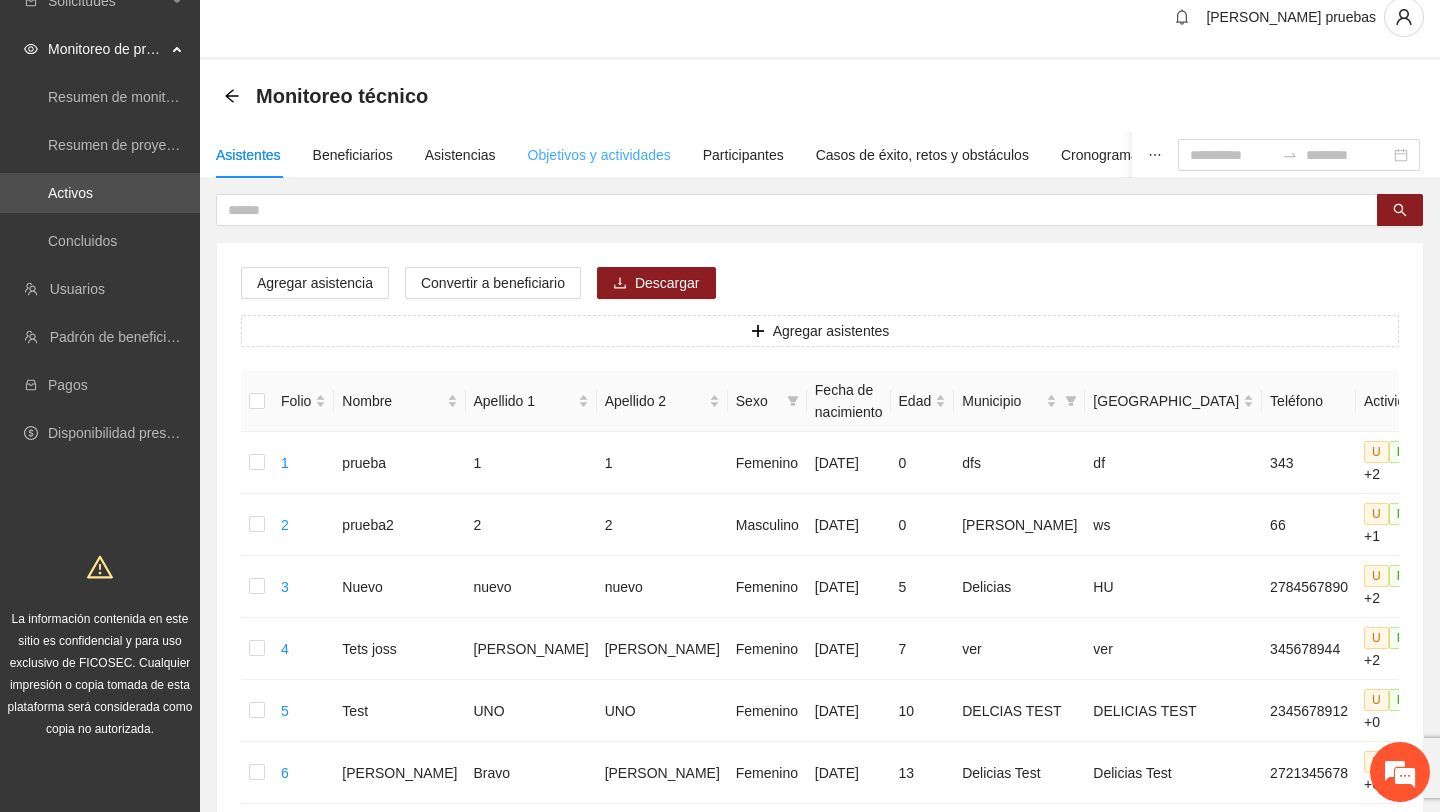 click on "Objetivos y actividades" at bounding box center [599, 155] 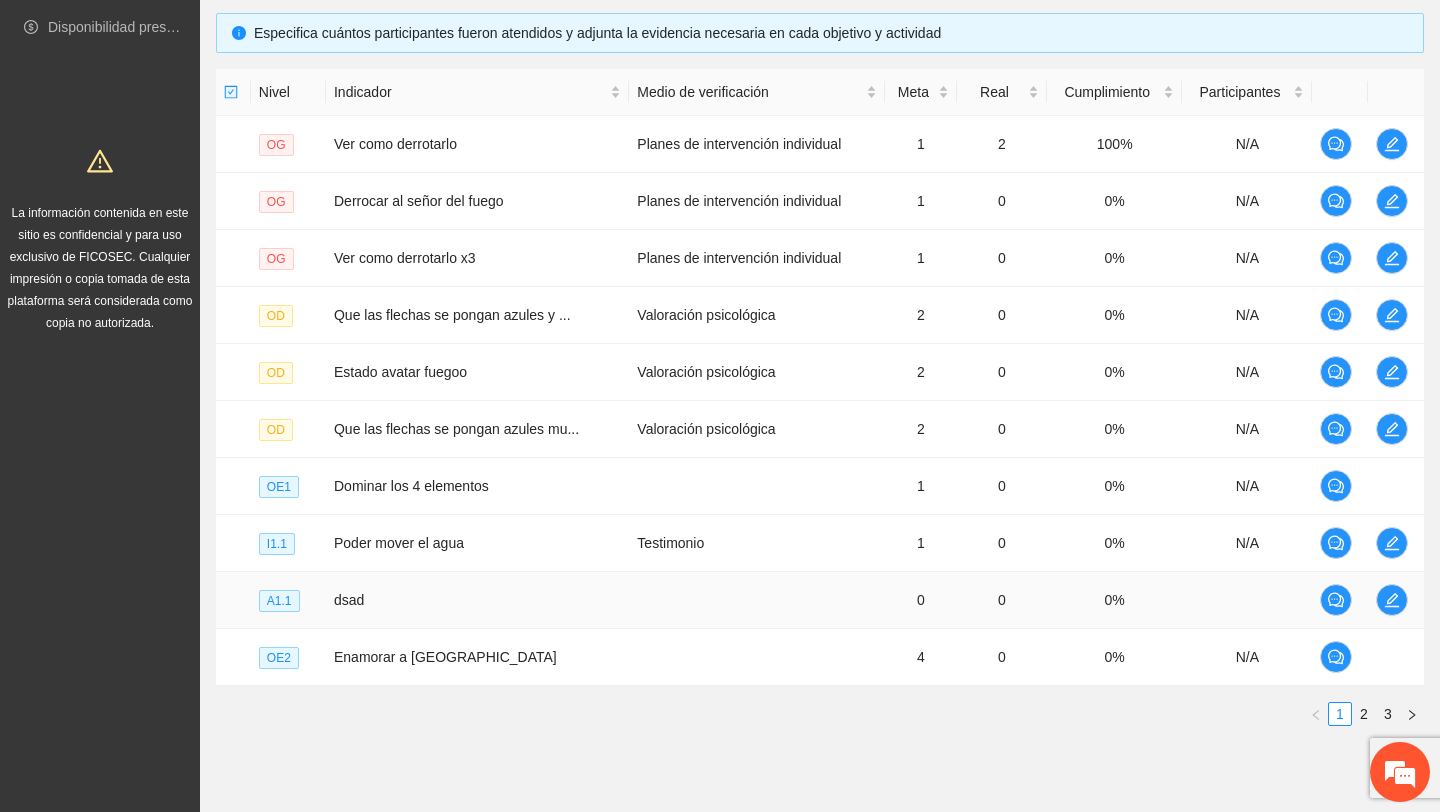 scroll, scrollTop: 446, scrollLeft: 0, axis: vertical 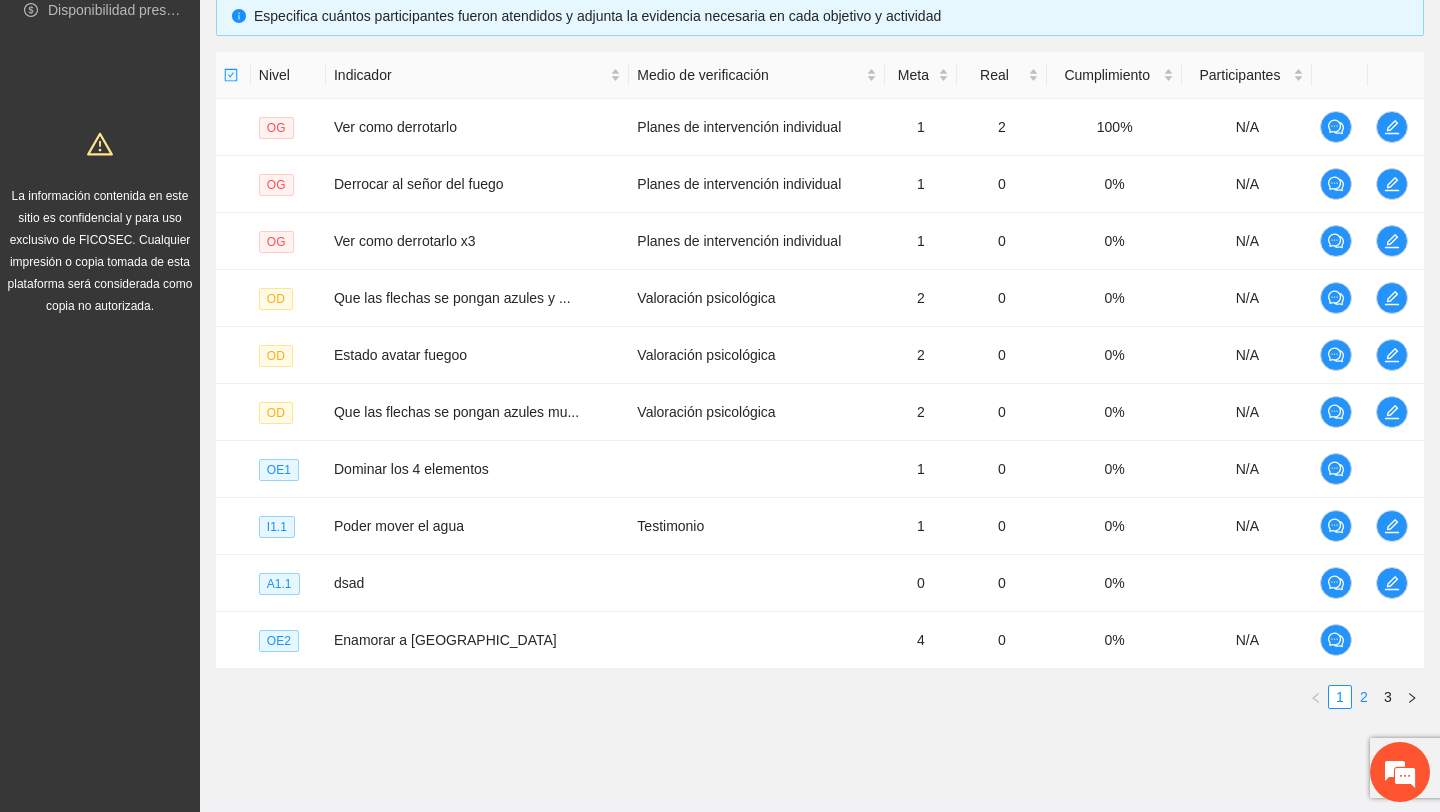 click on "2" at bounding box center (1364, 697) 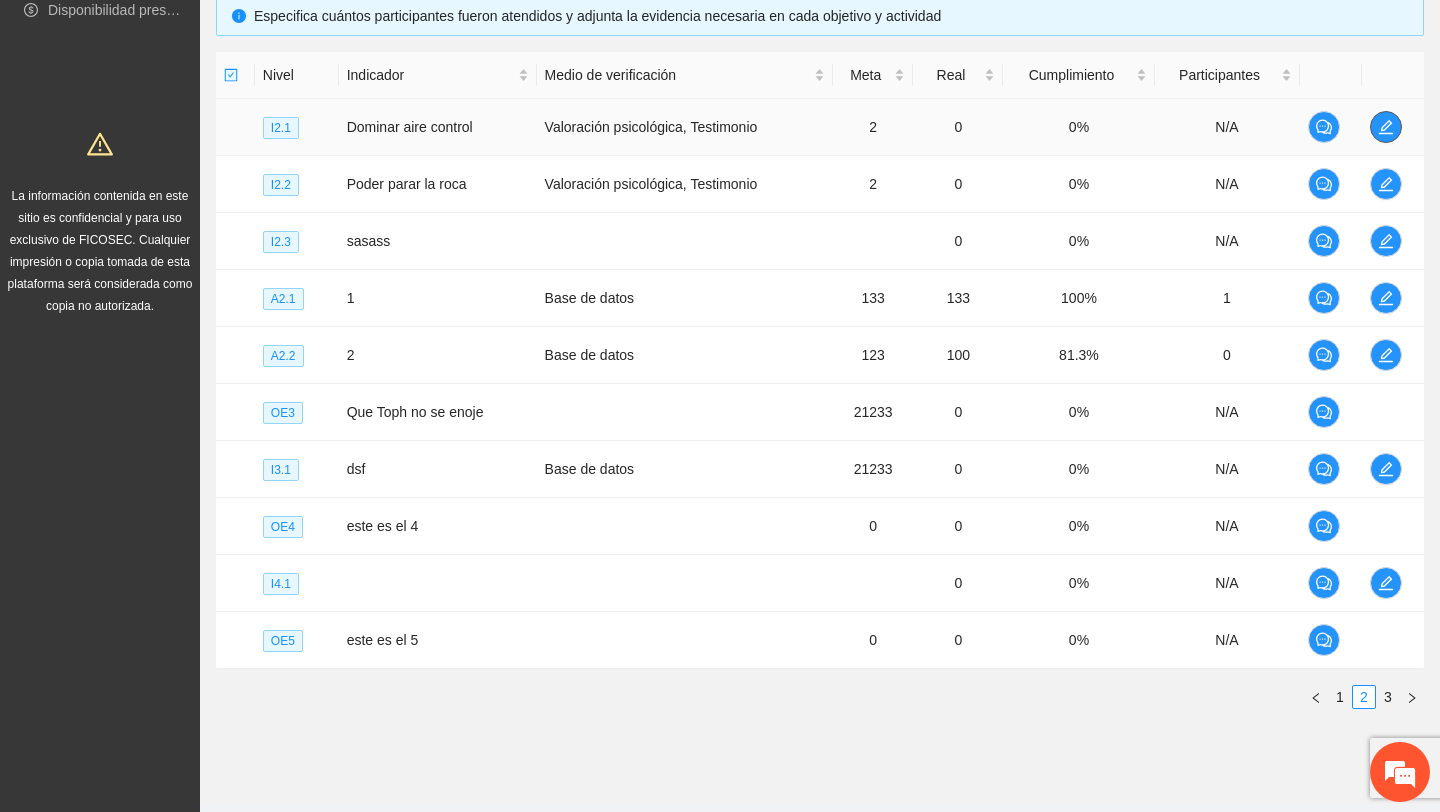 click at bounding box center [1386, 127] 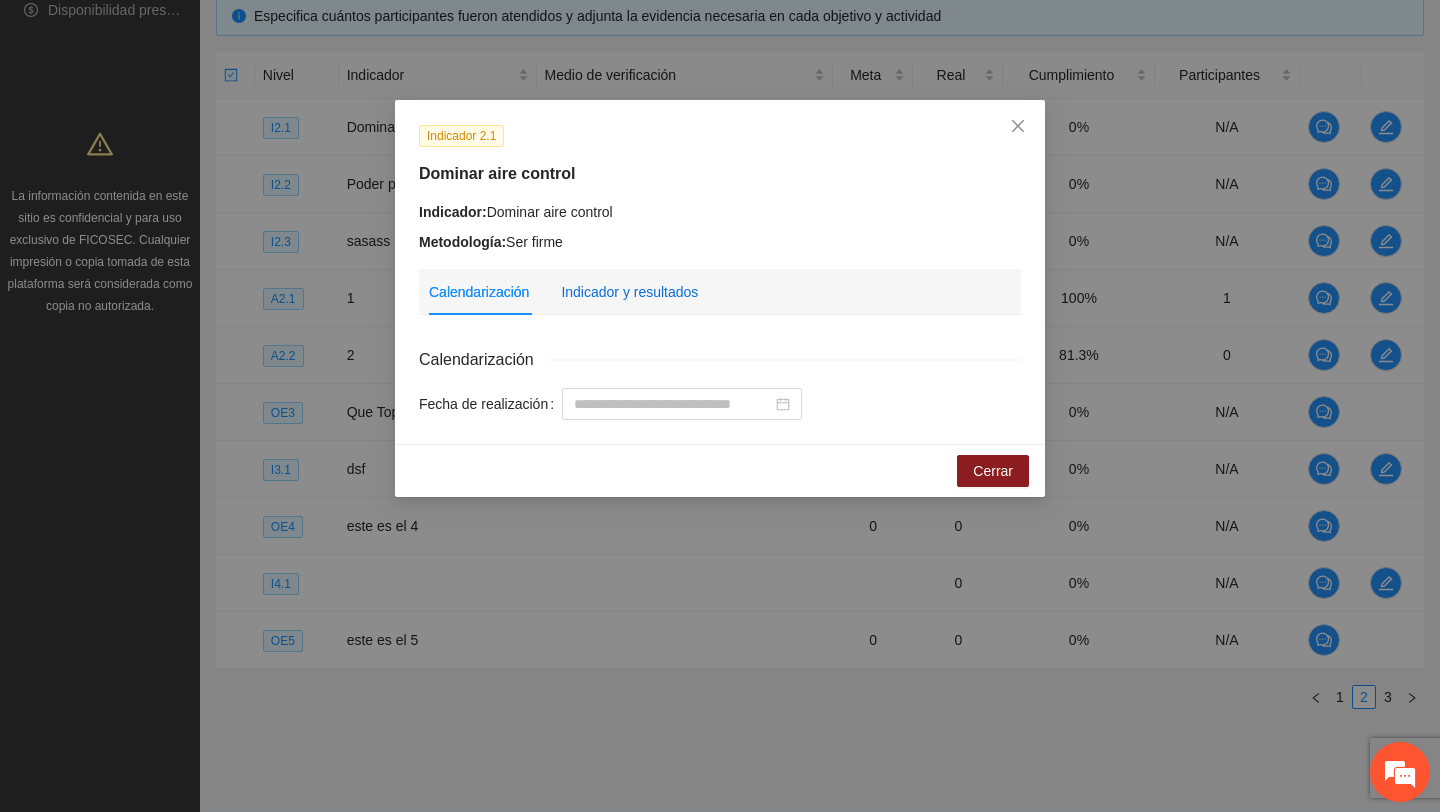 click on "Indicador y resultados" at bounding box center [629, 292] 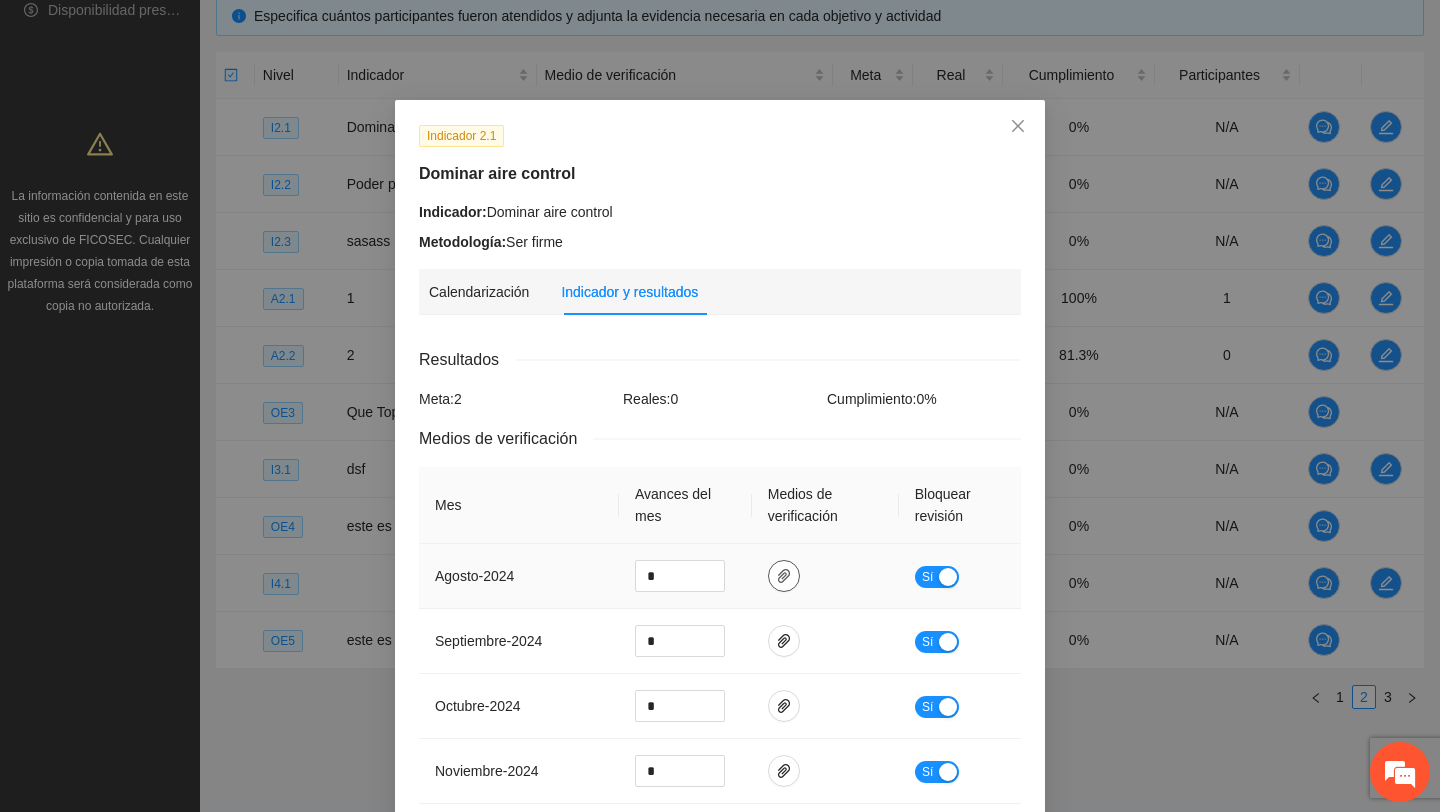 click at bounding box center (784, 576) 